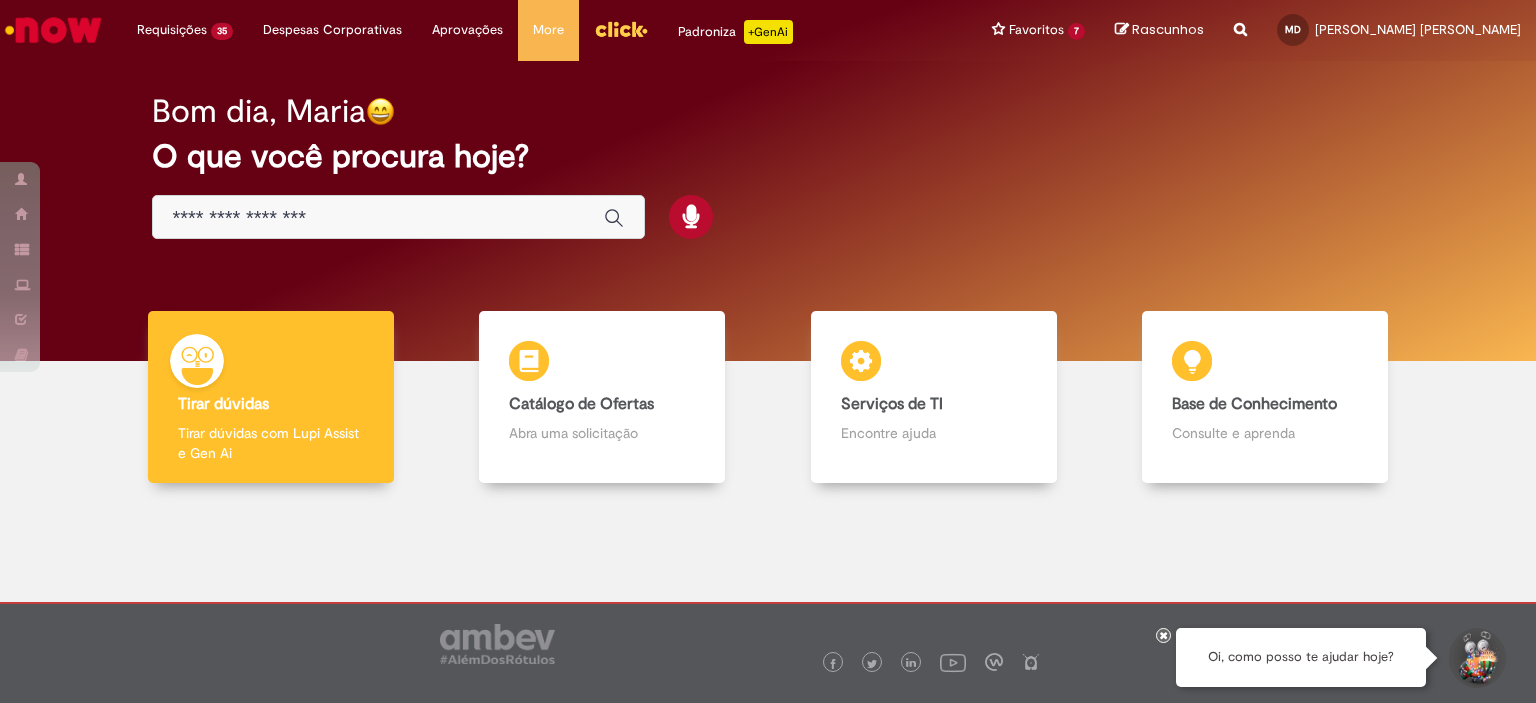 scroll, scrollTop: 0, scrollLeft: 0, axis: both 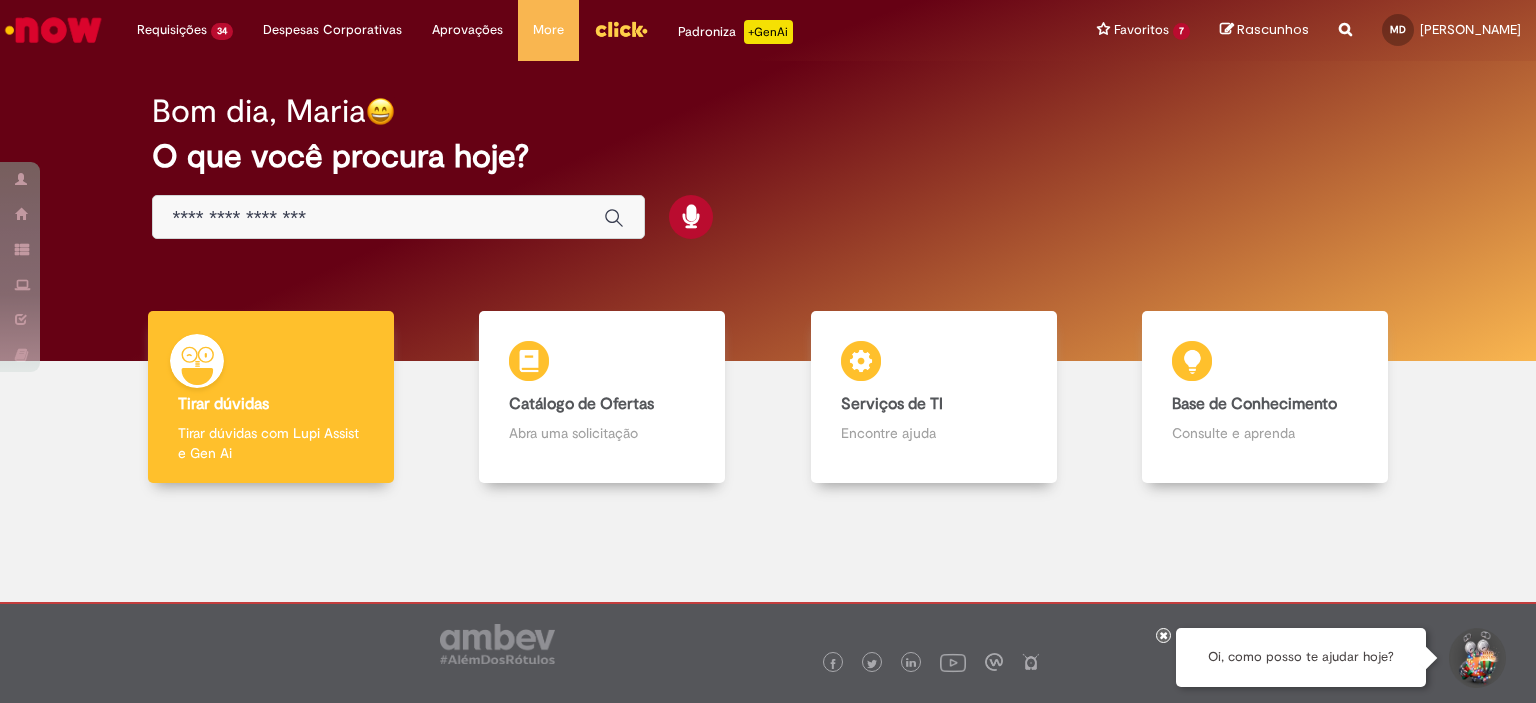 click at bounding box center (1164, 635) 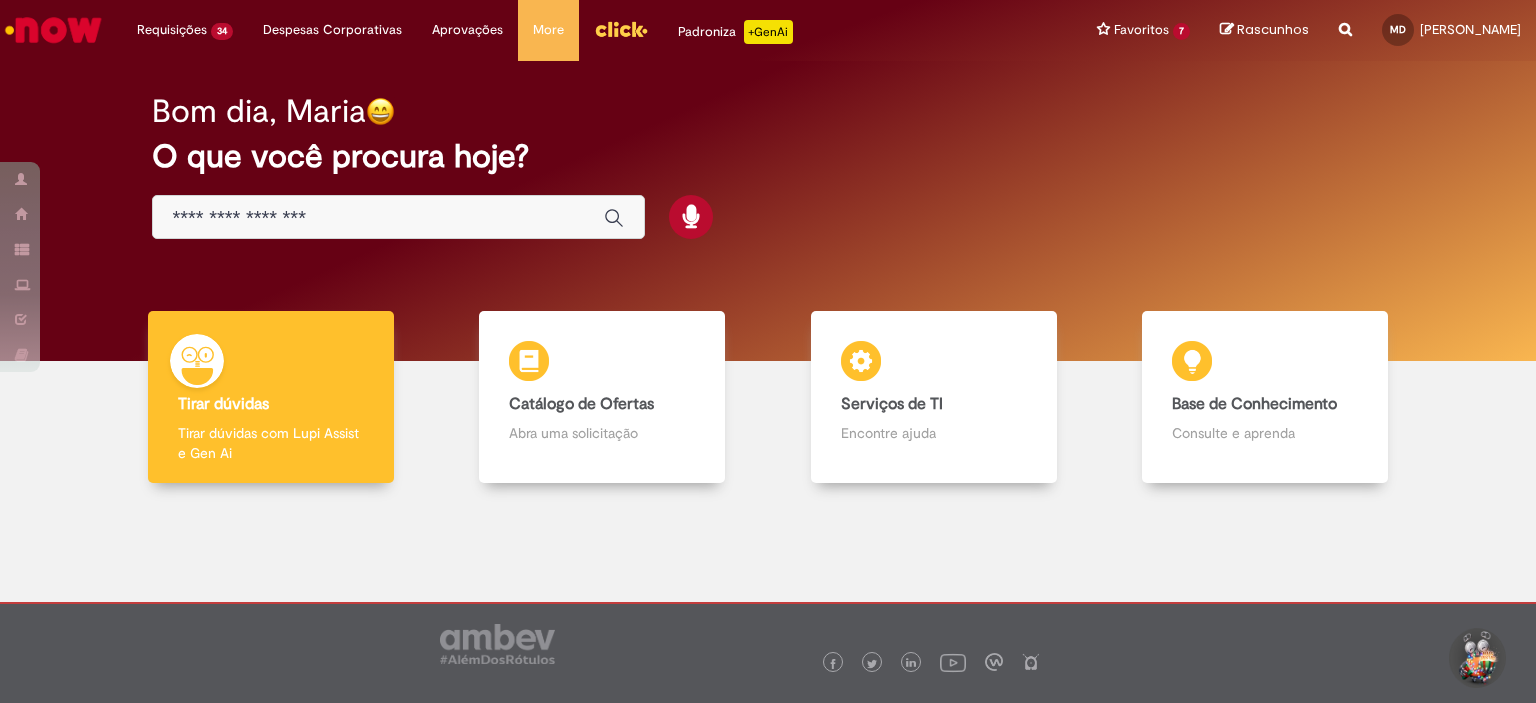 click at bounding box center (1345, 18) 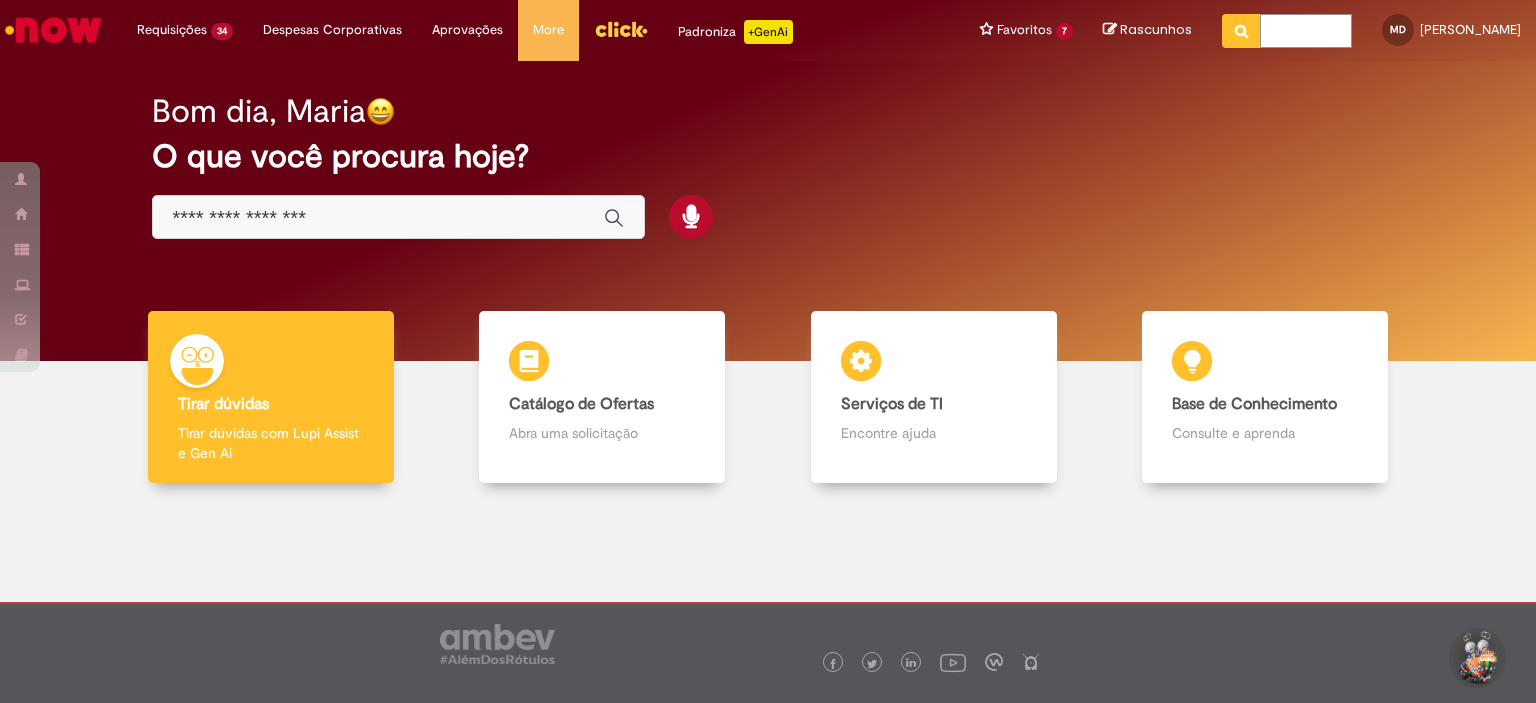 click at bounding box center [1306, 31] 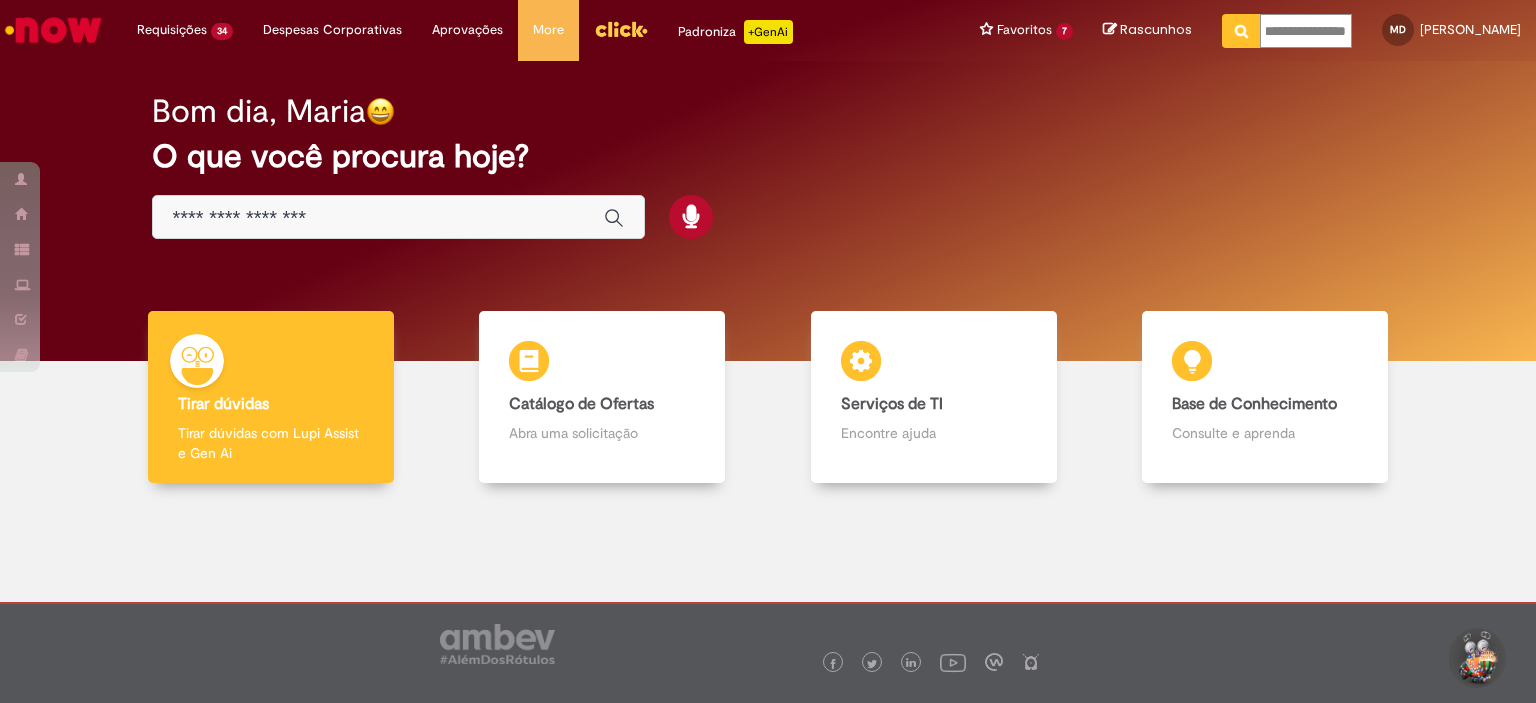 type on "**********" 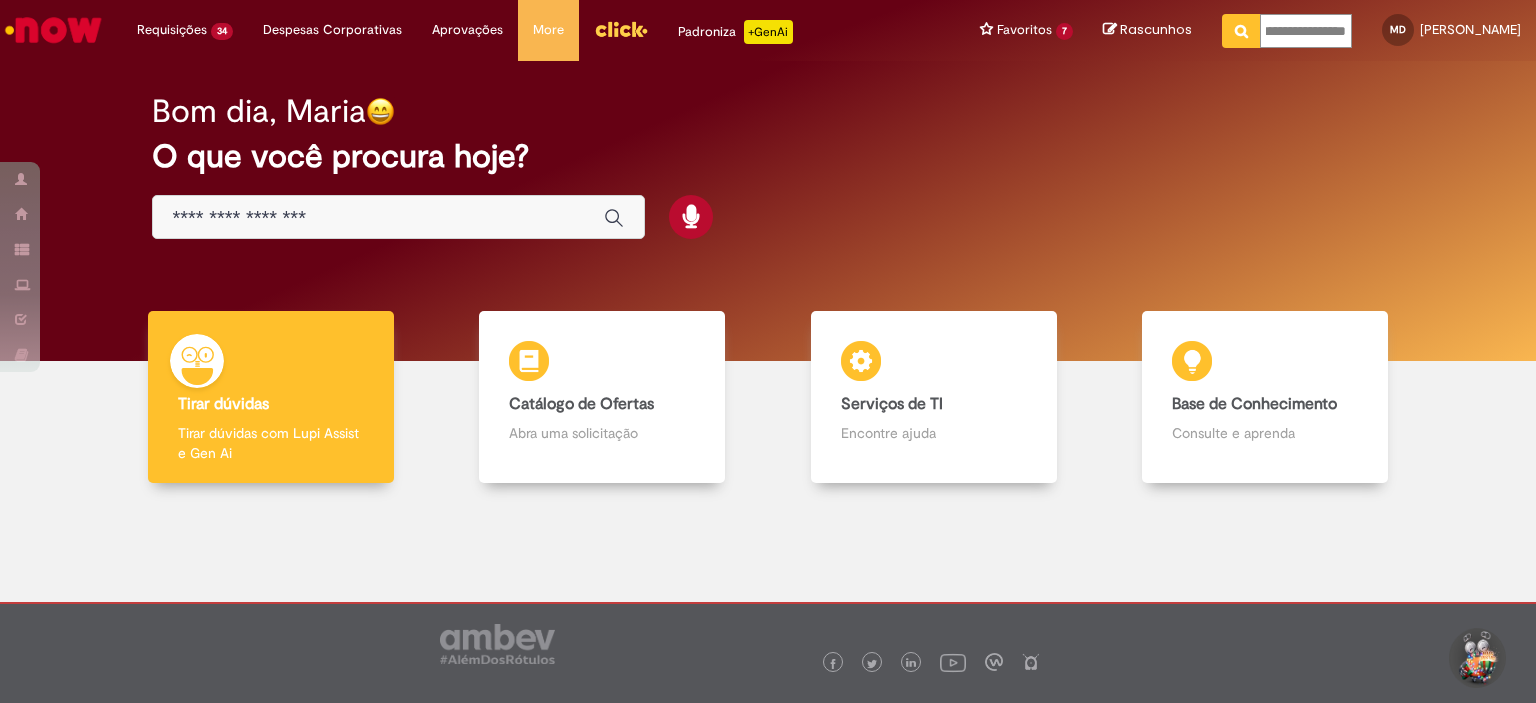 scroll, scrollTop: 0, scrollLeft: 36, axis: horizontal 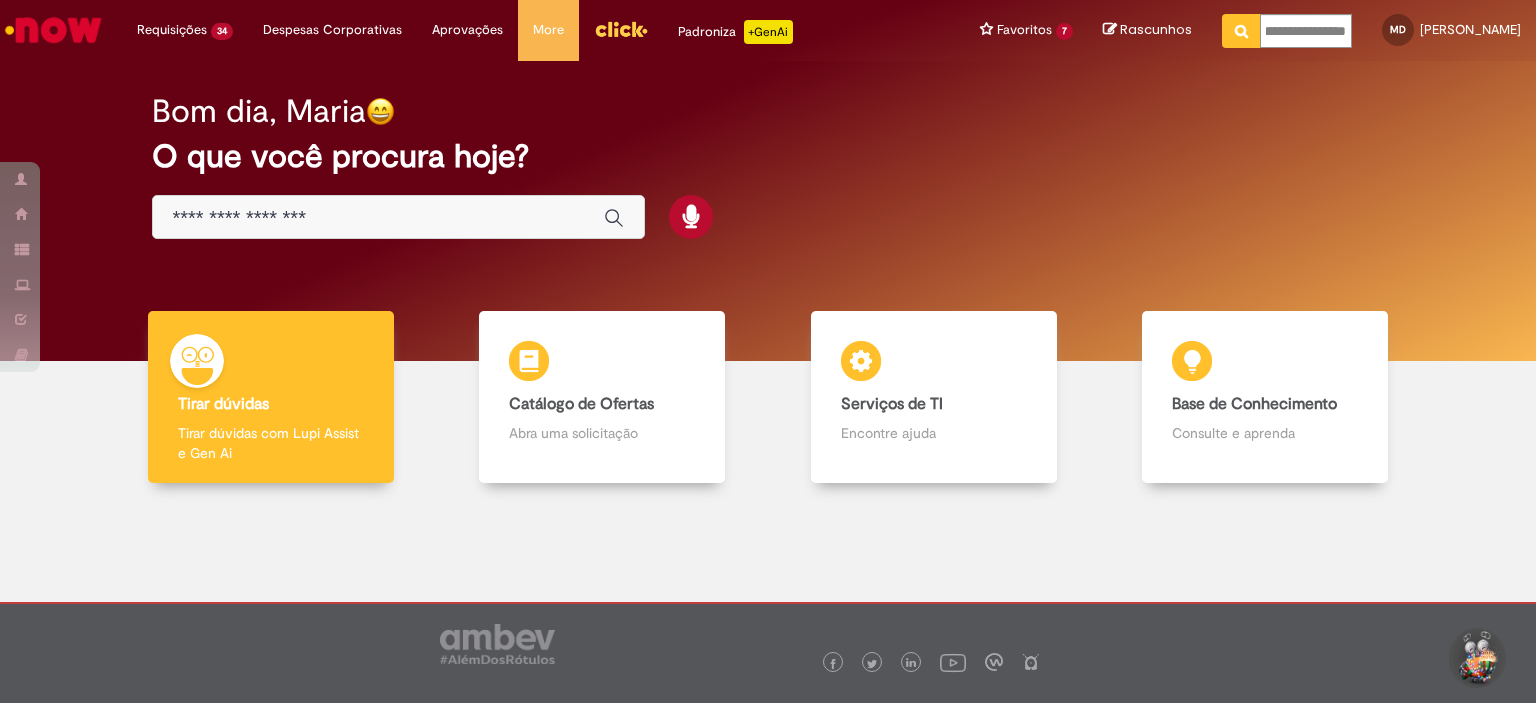 type on "**********" 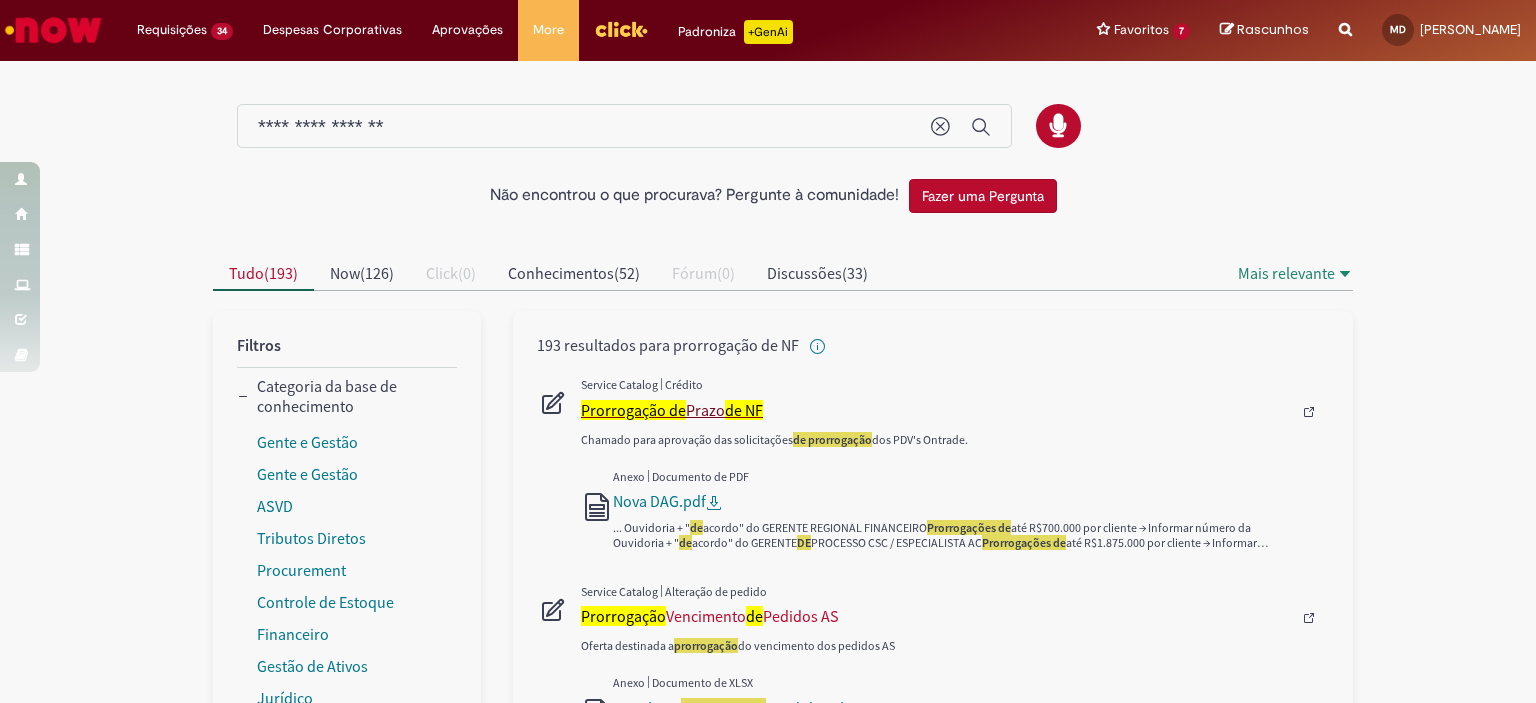 click on "de NF" at bounding box center (744, 410) 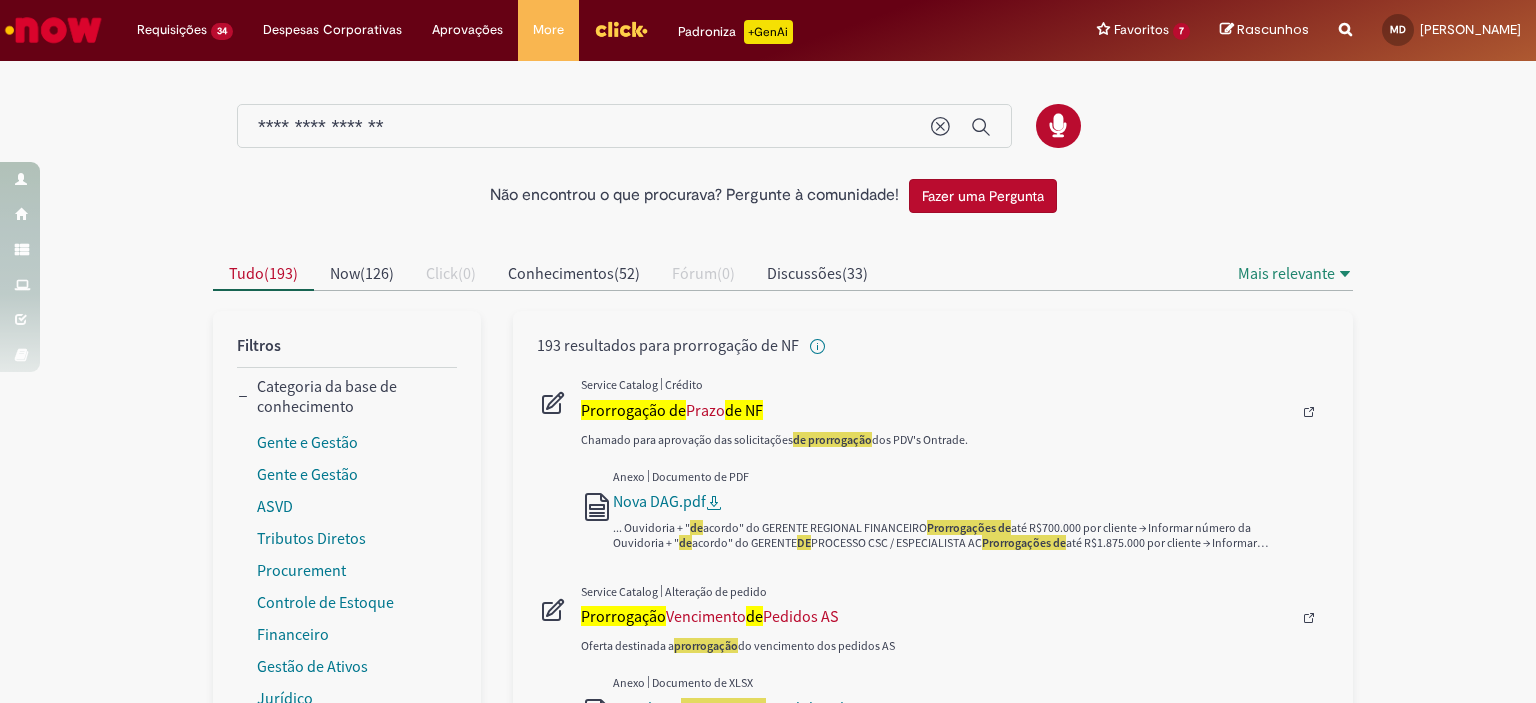 type 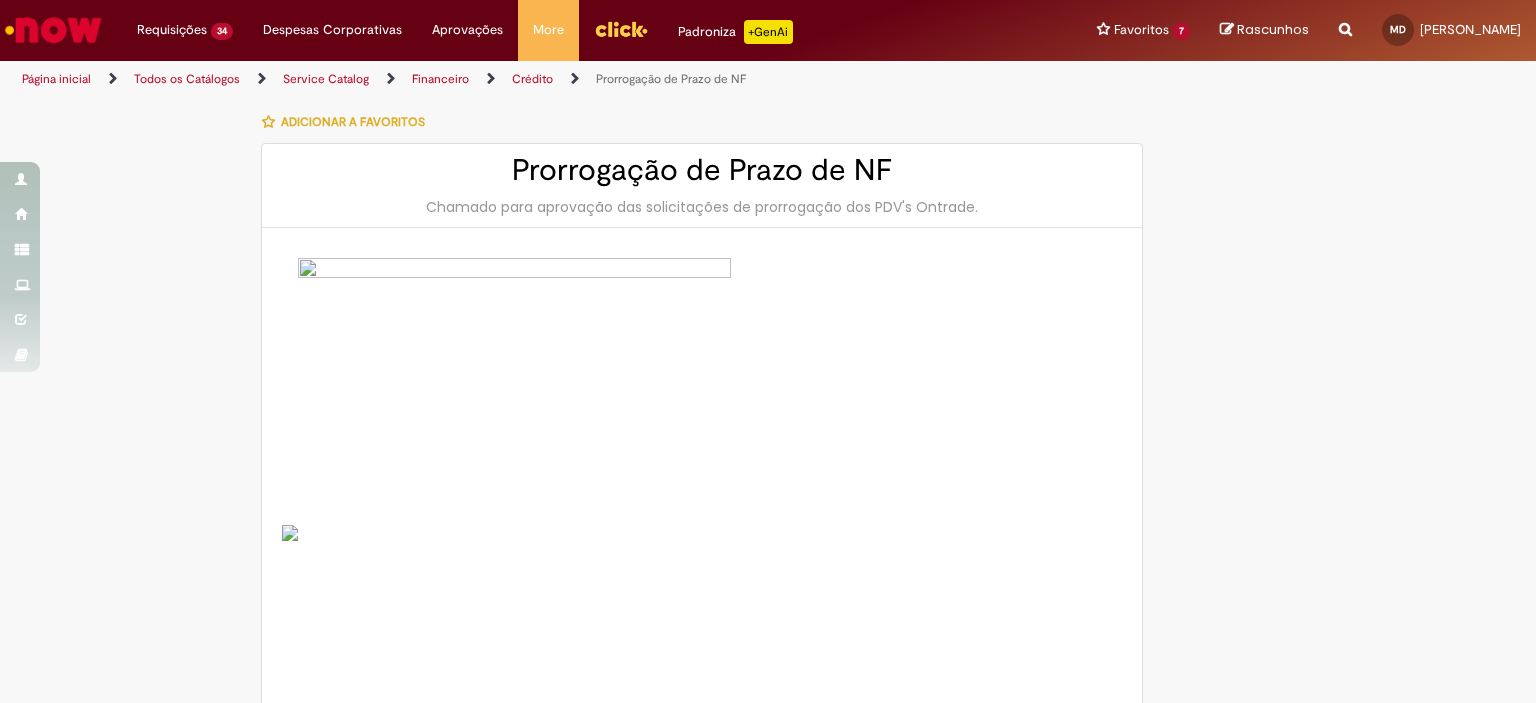 type on "**********" 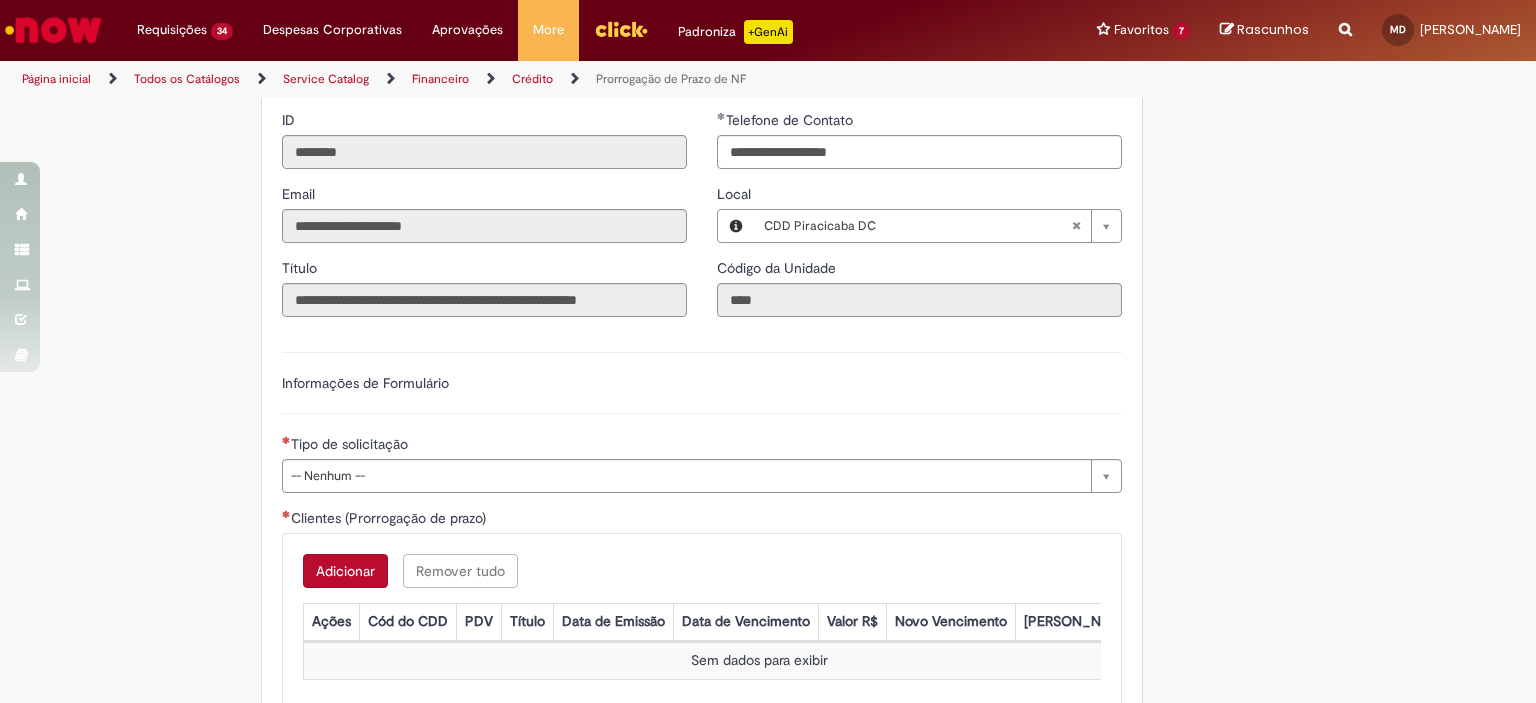 scroll, scrollTop: 1100, scrollLeft: 0, axis: vertical 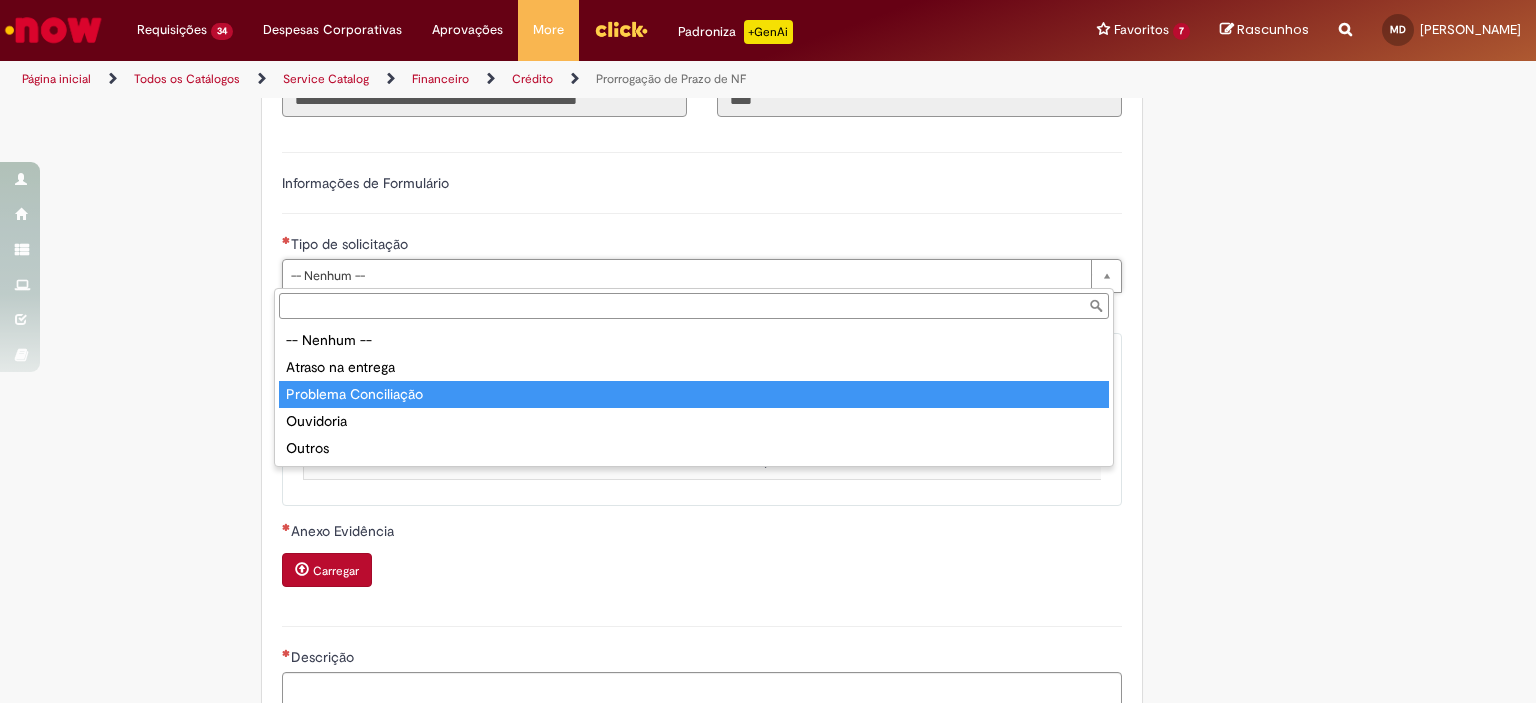 drag, startPoint x: 384, startPoint y: 371, endPoint x: 388, endPoint y: 383, distance: 12.649111 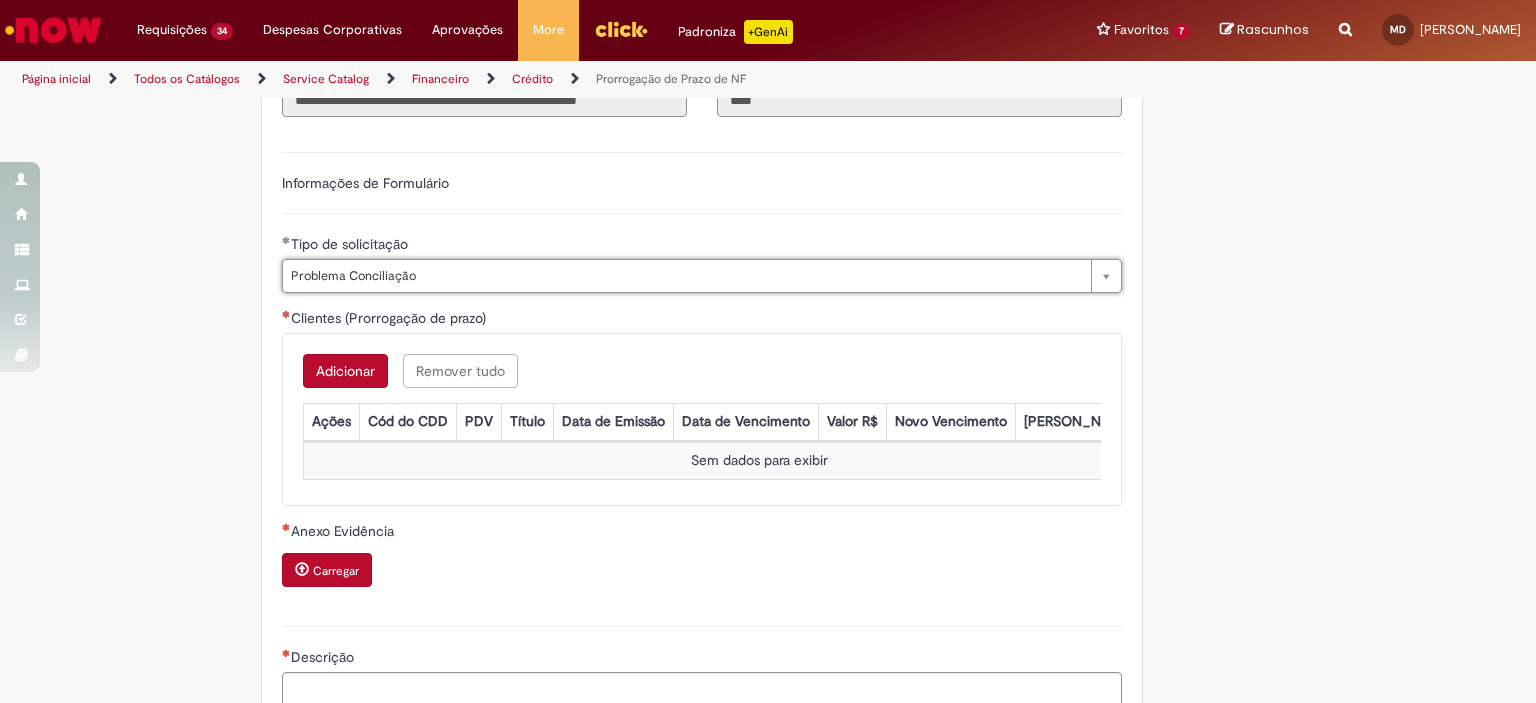 click on "**********" at bounding box center (670, 29) 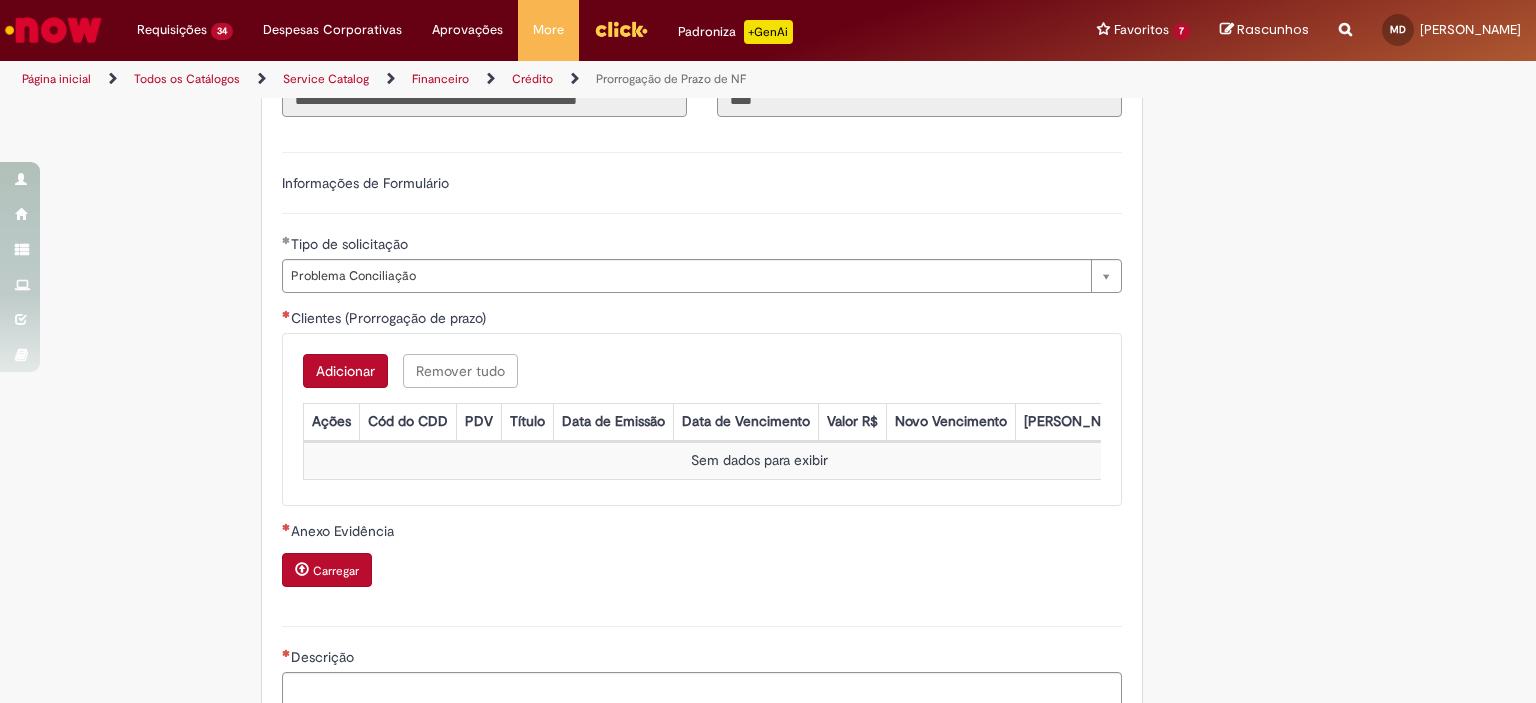 click on "Adicionar Remover tudo Clientes (Prorrogação de prazo) Ações Cód do CDD PDV Título Data de Emissão Data de Vencimento Valor R$ Novo Vencimento Dias a prorrogar Sem dados para exibir" at bounding box center [702, 419] 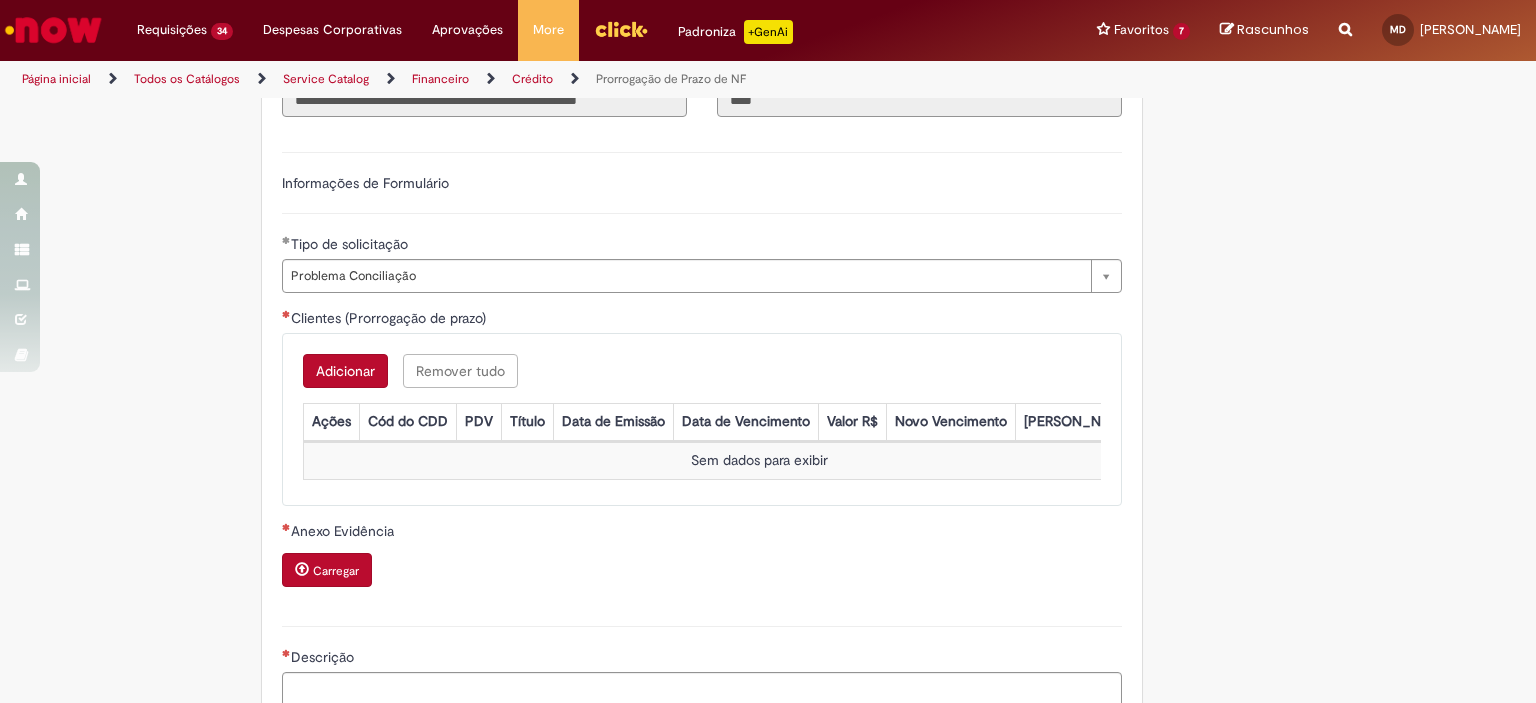click on "Adicionar" at bounding box center [345, 371] 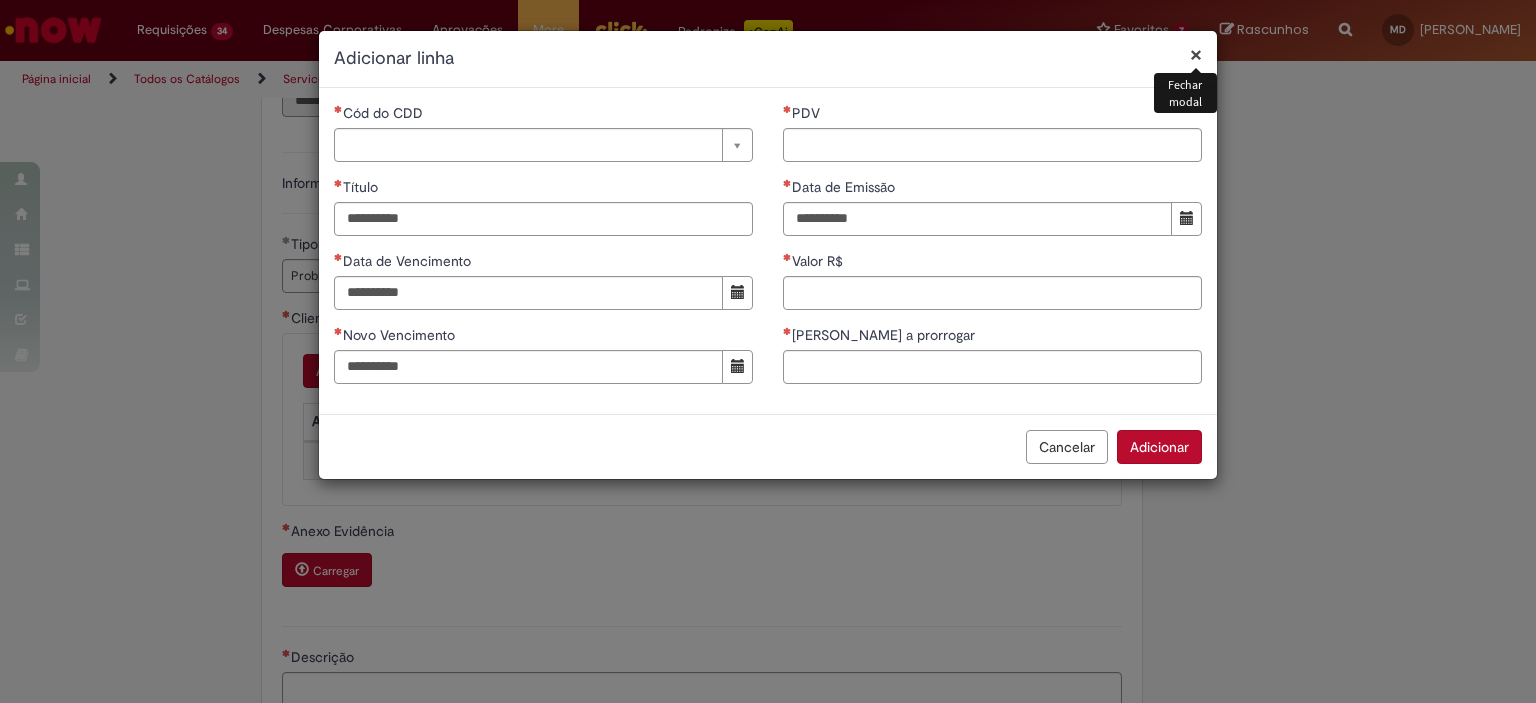 click on "× Fechar modal
Adicionar linha" at bounding box center (768, 59) 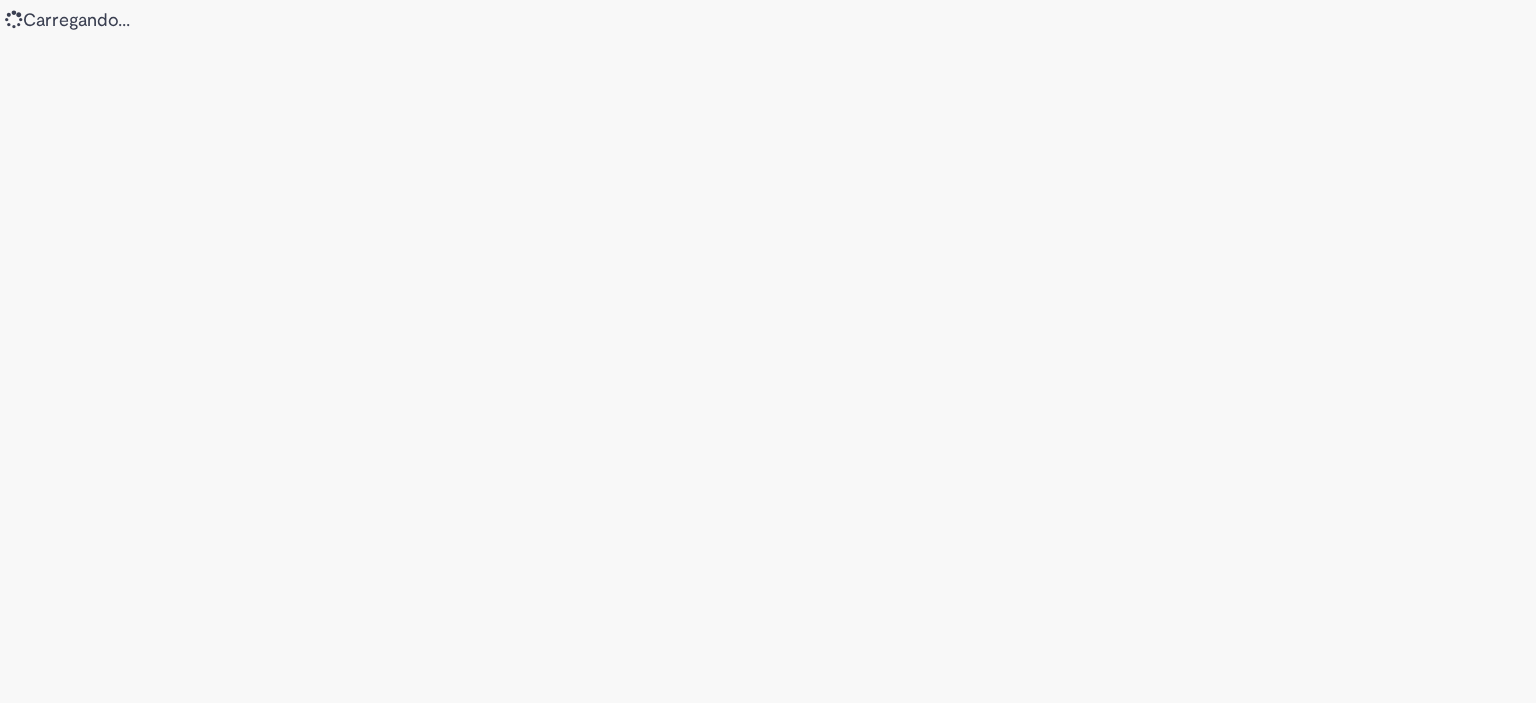 scroll, scrollTop: 0, scrollLeft: 0, axis: both 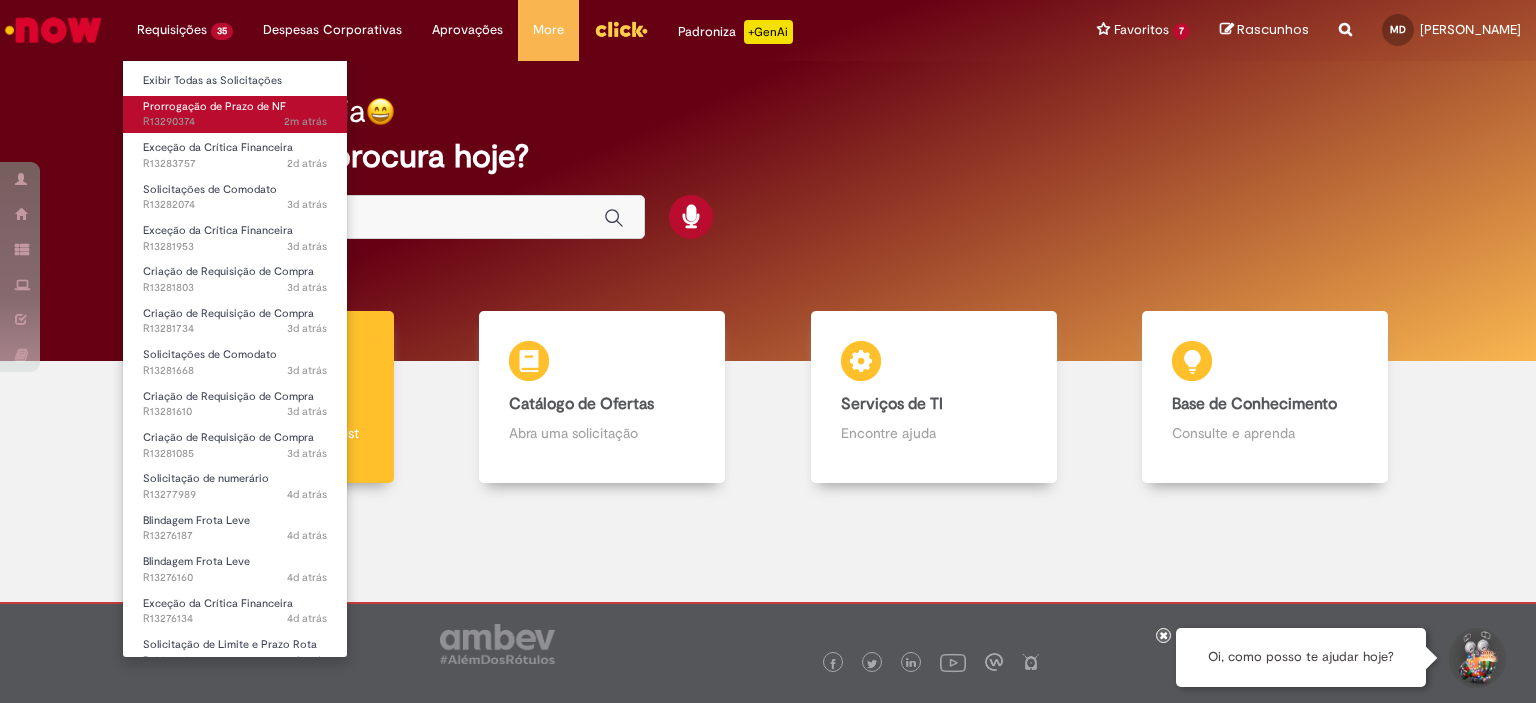 click on "2m atrás 2 minutos atrás  R13290374" at bounding box center [235, 122] 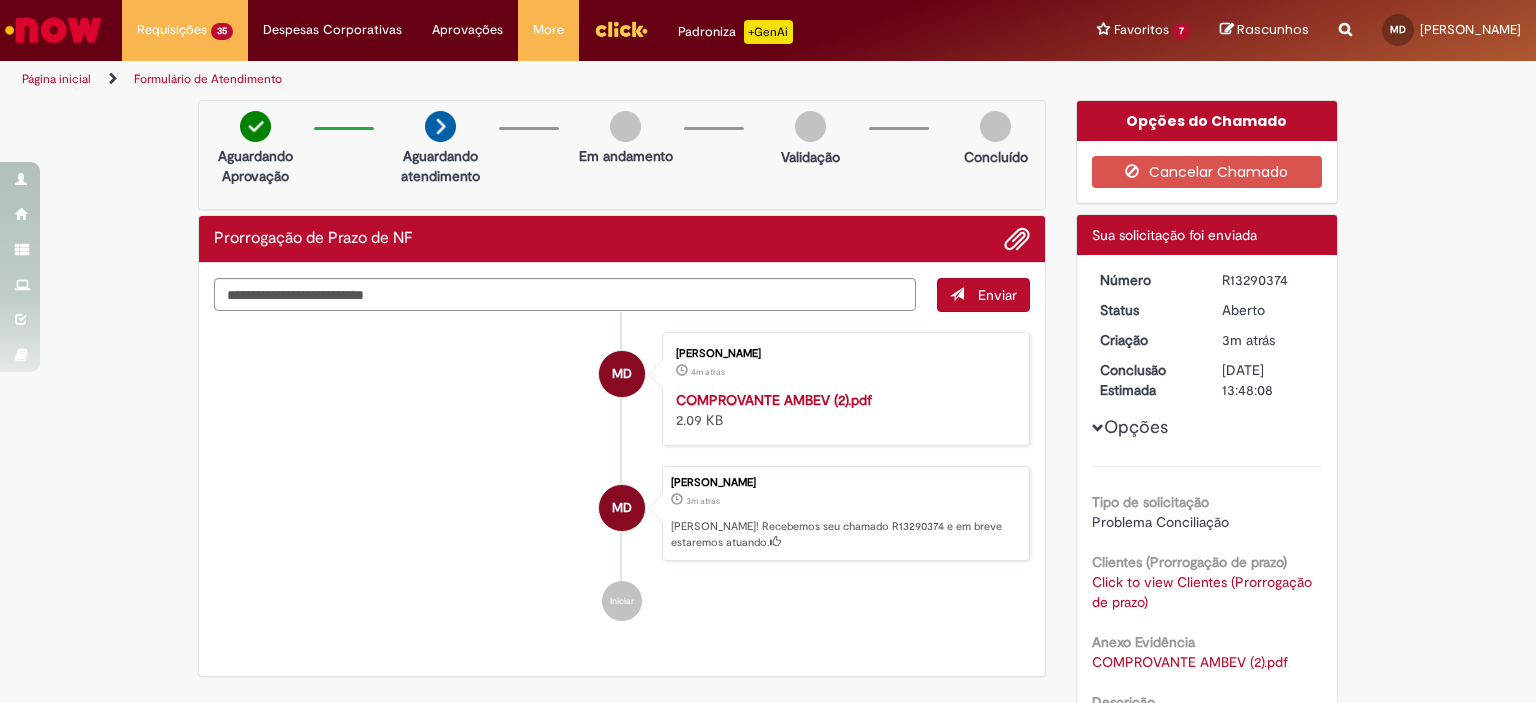 click on "Verificar Código de Barras
Aguardando Aprovação
Aguardando atendimento
Em andamento
Validação
Concluído
Prorrogação de Prazo de NF
Enviar
MD
Maria Julia Stankevicius Damiani
4m atrás 4 minutos atrás
COMPROVANTE AMBEV (2).pdf  2.09 KB
MD" at bounding box center (768, 609) 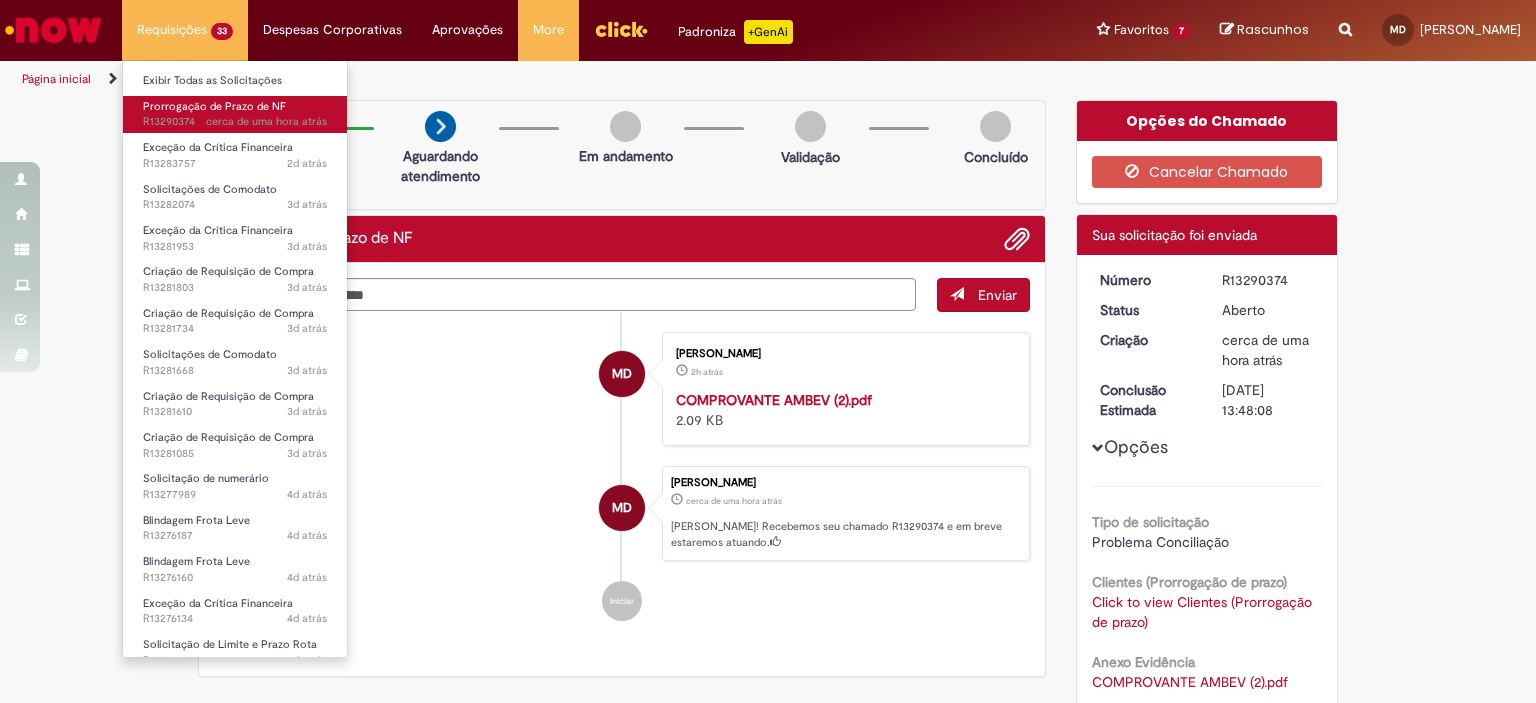click on "Prorrogação de Prazo de NF" at bounding box center (214, 106) 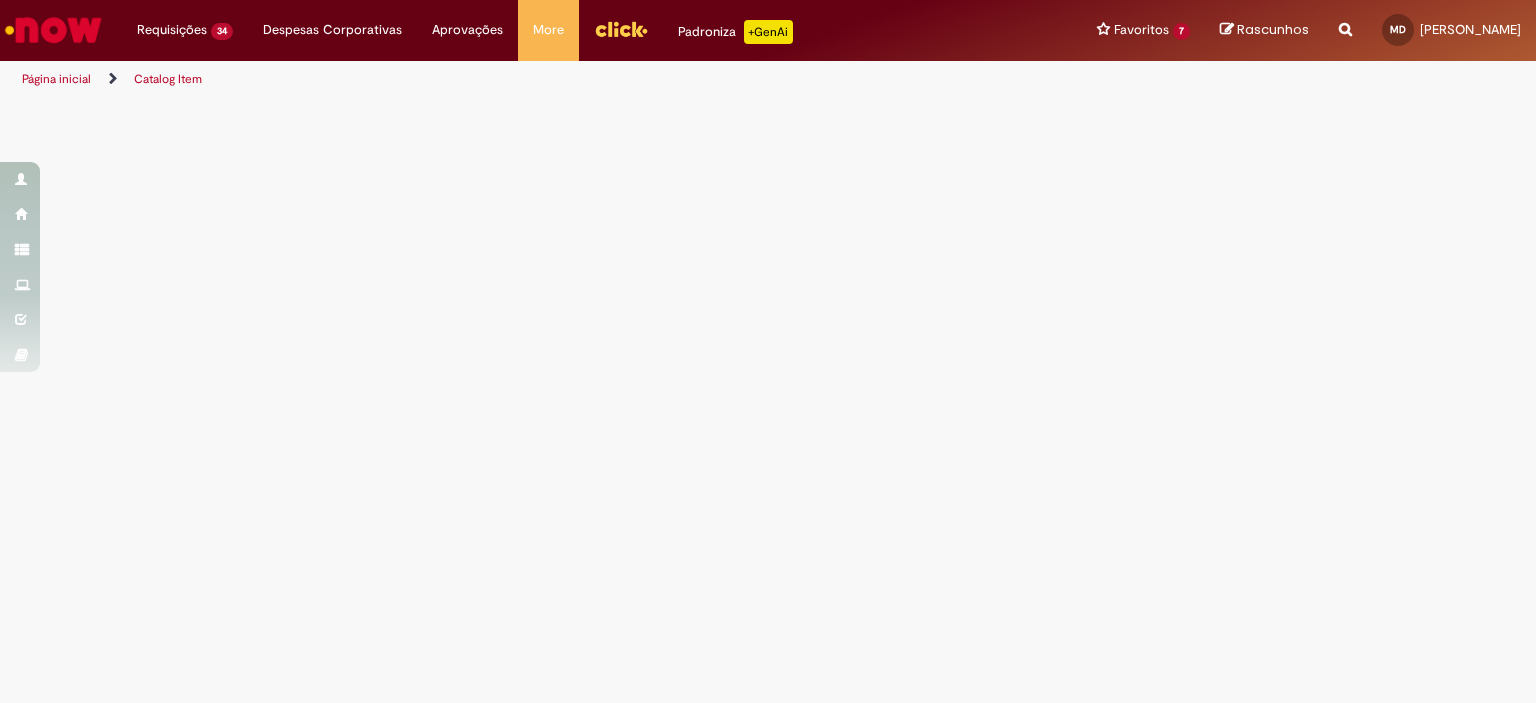 scroll, scrollTop: 0, scrollLeft: 0, axis: both 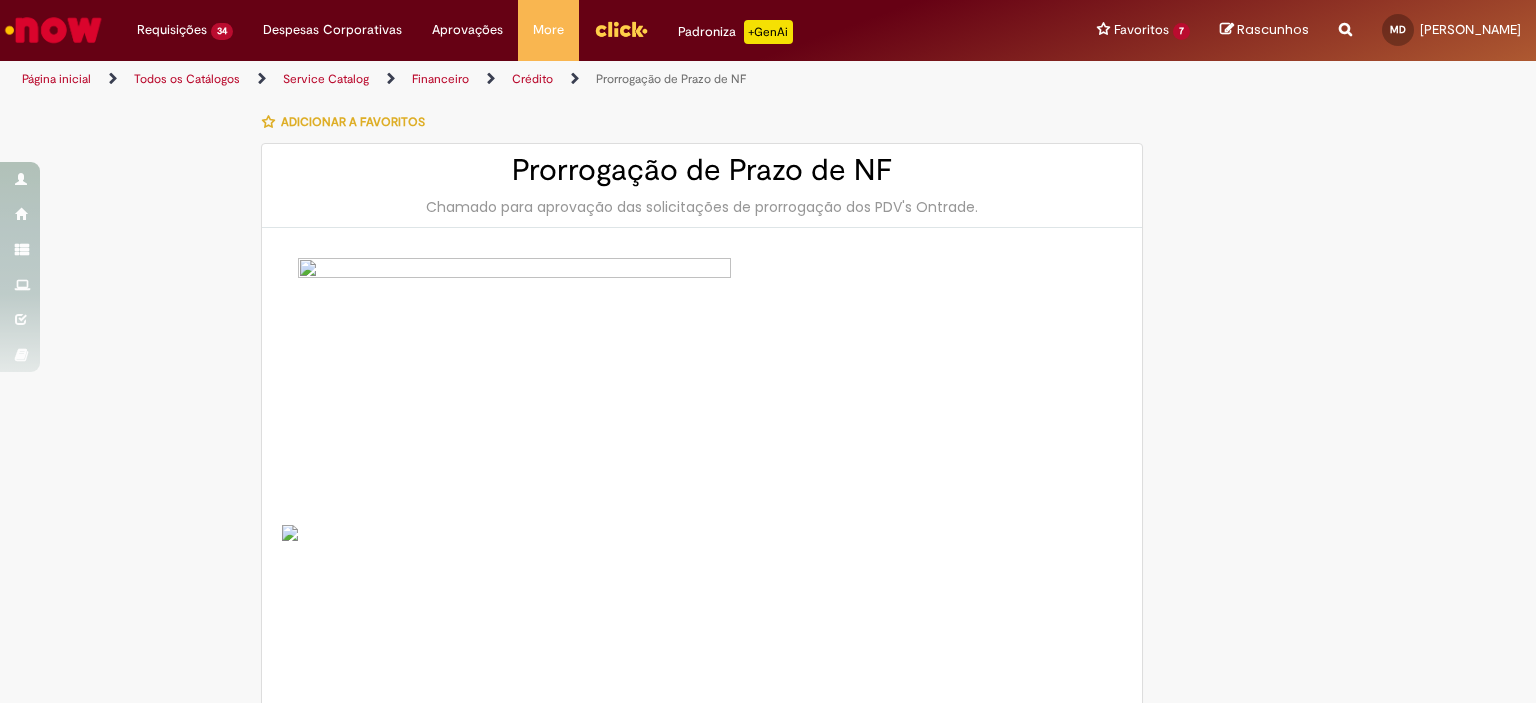 type on "********" 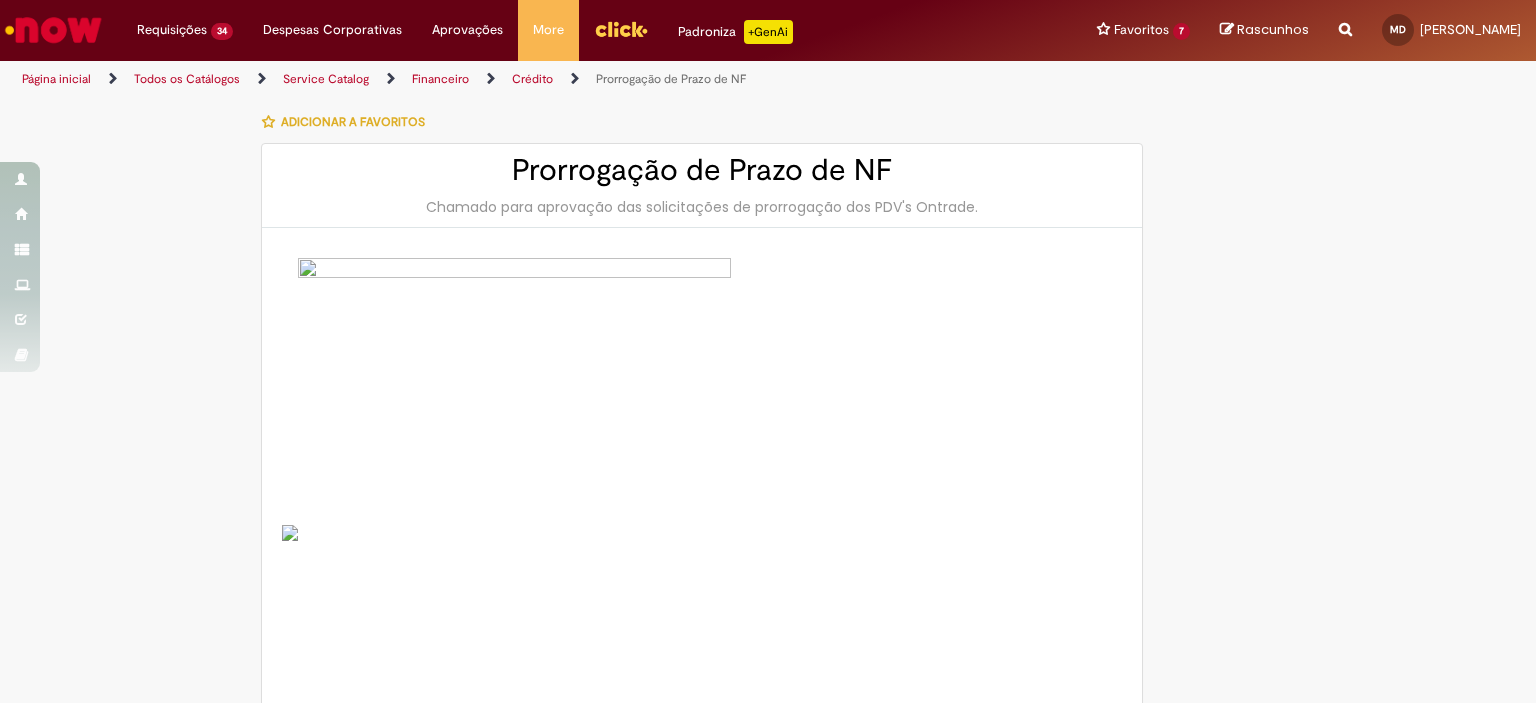 type on "**********" 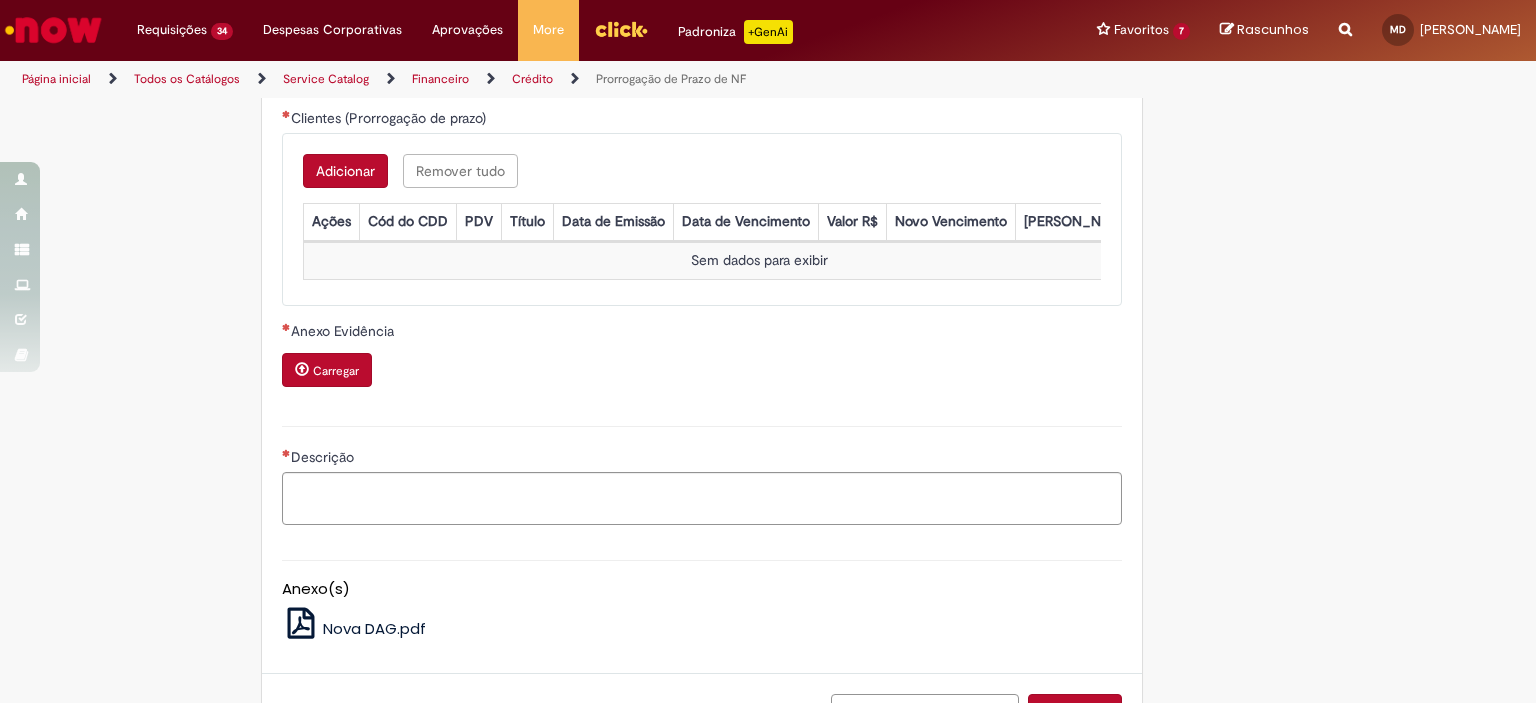 scroll, scrollTop: 1200, scrollLeft: 0, axis: vertical 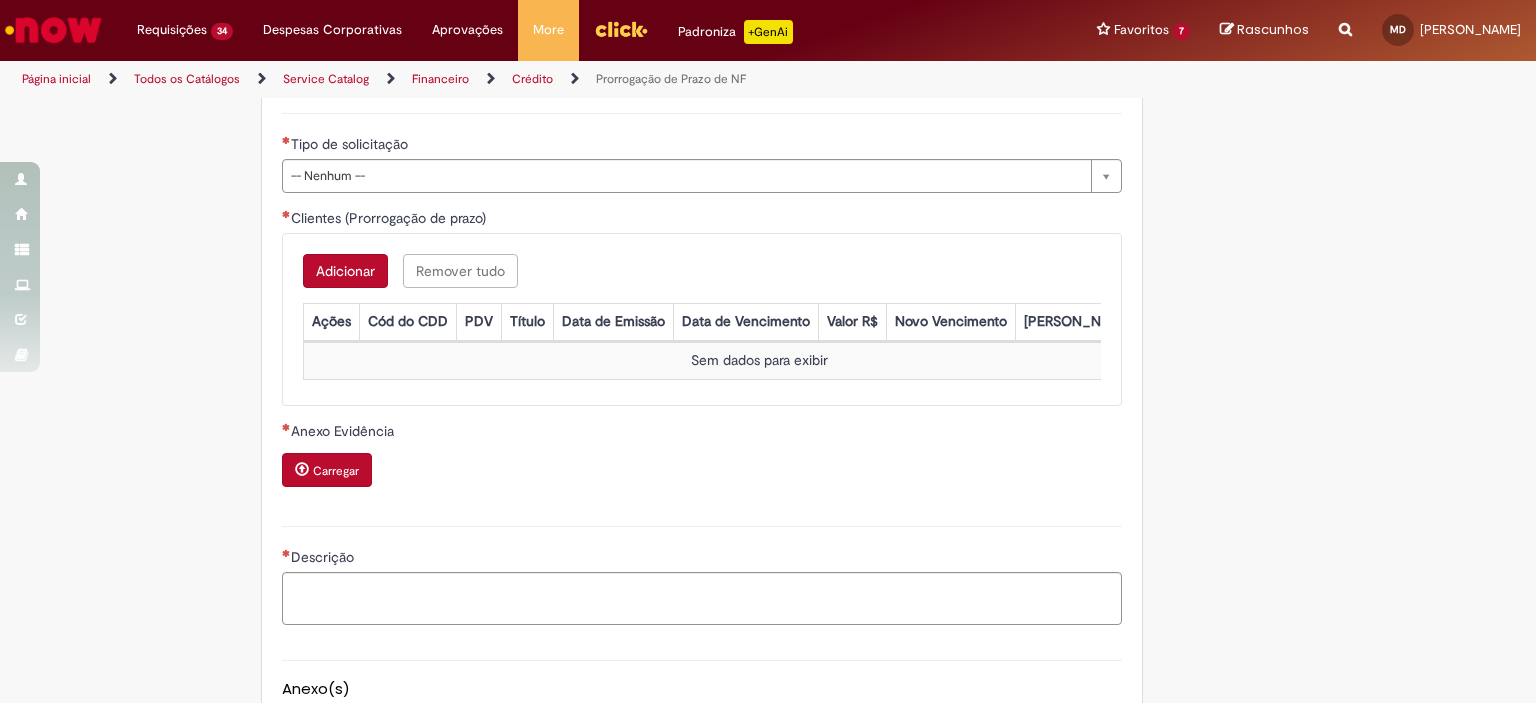 click on "**********" at bounding box center [702, 268] 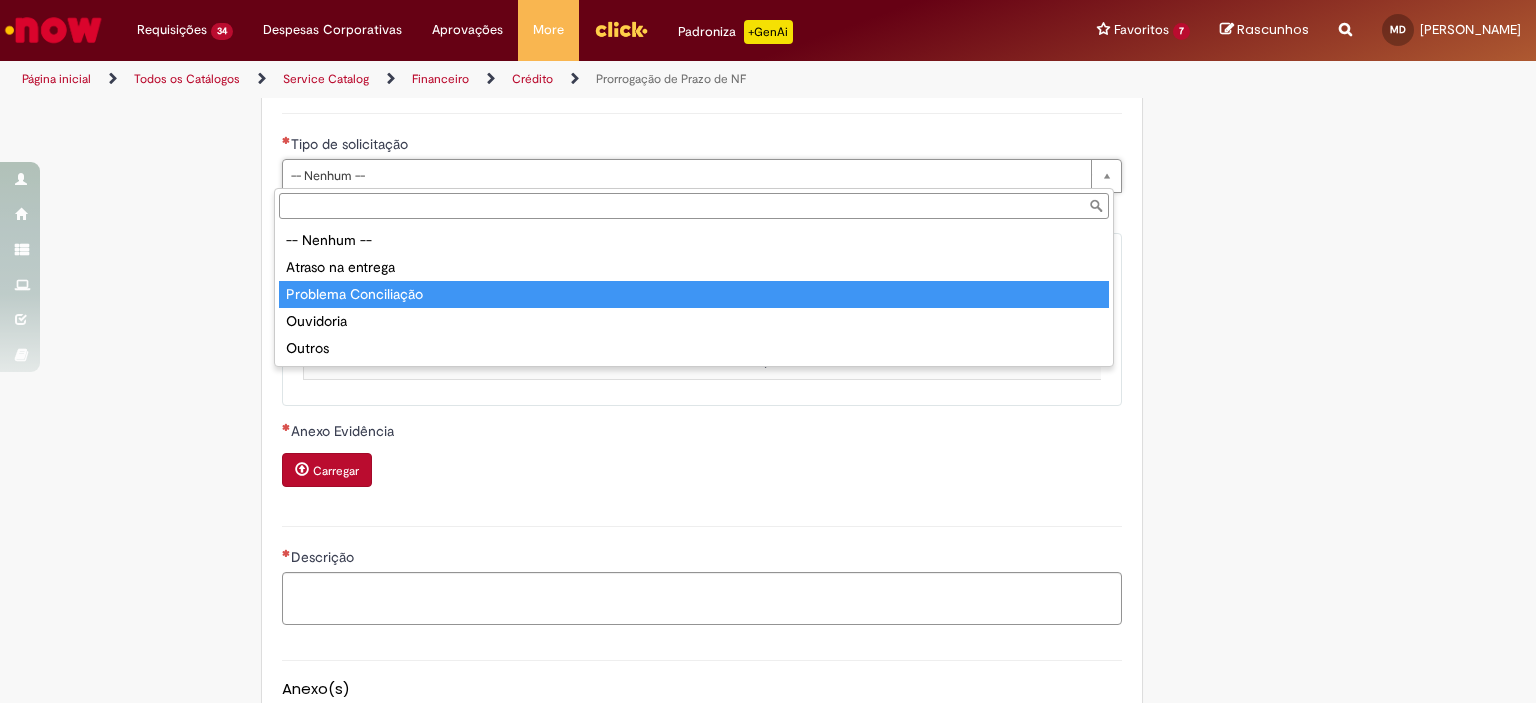 type on "**********" 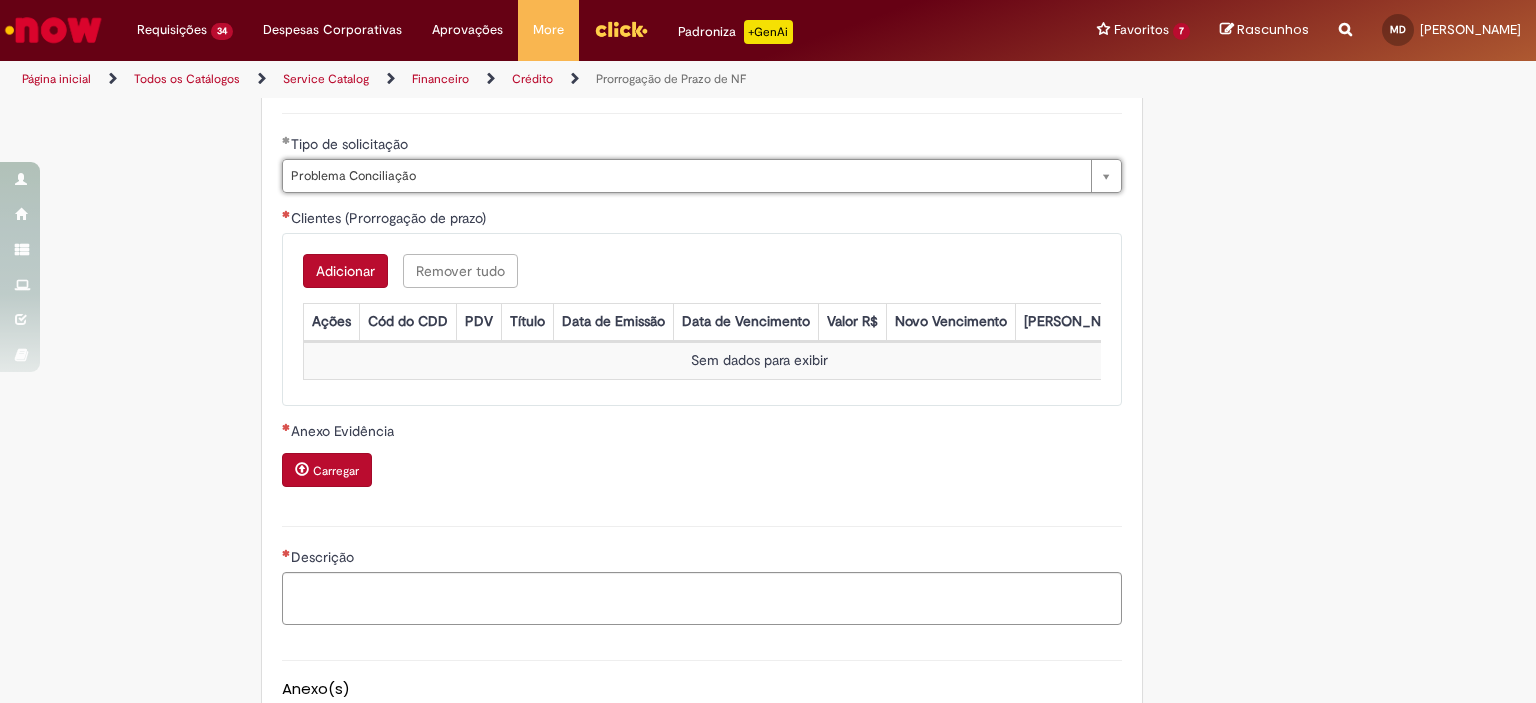 click on "**********" at bounding box center (670, -71) 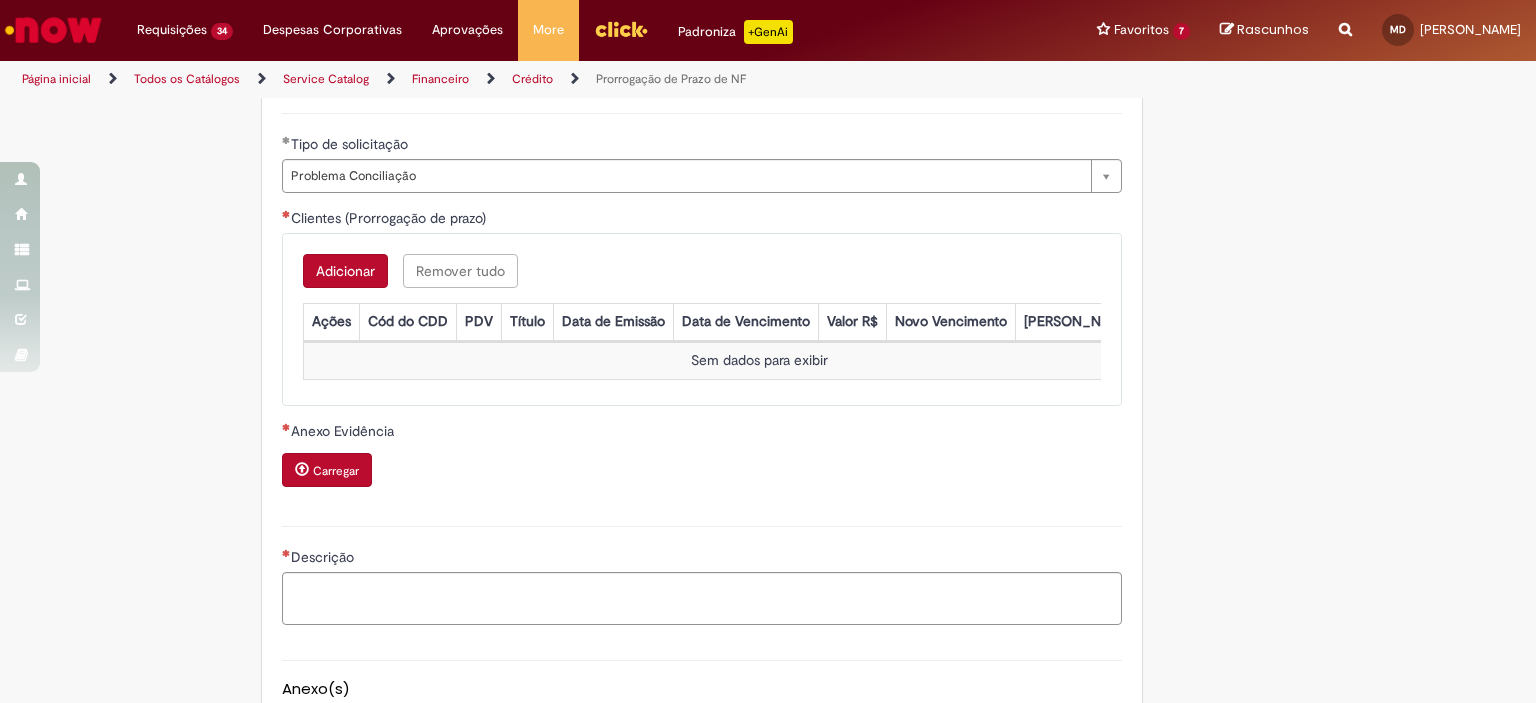 click on "Adicionar" at bounding box center [345, 271] 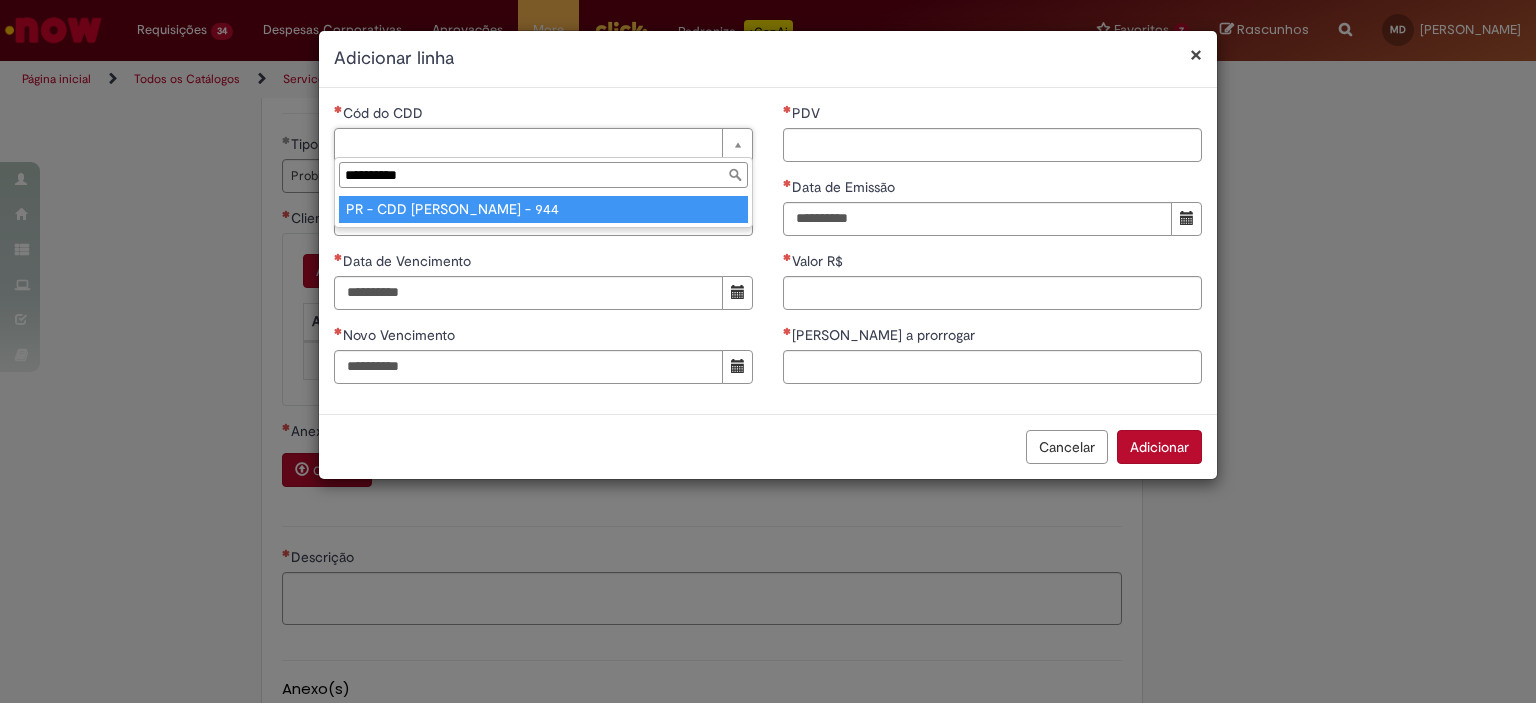 type on "**********" 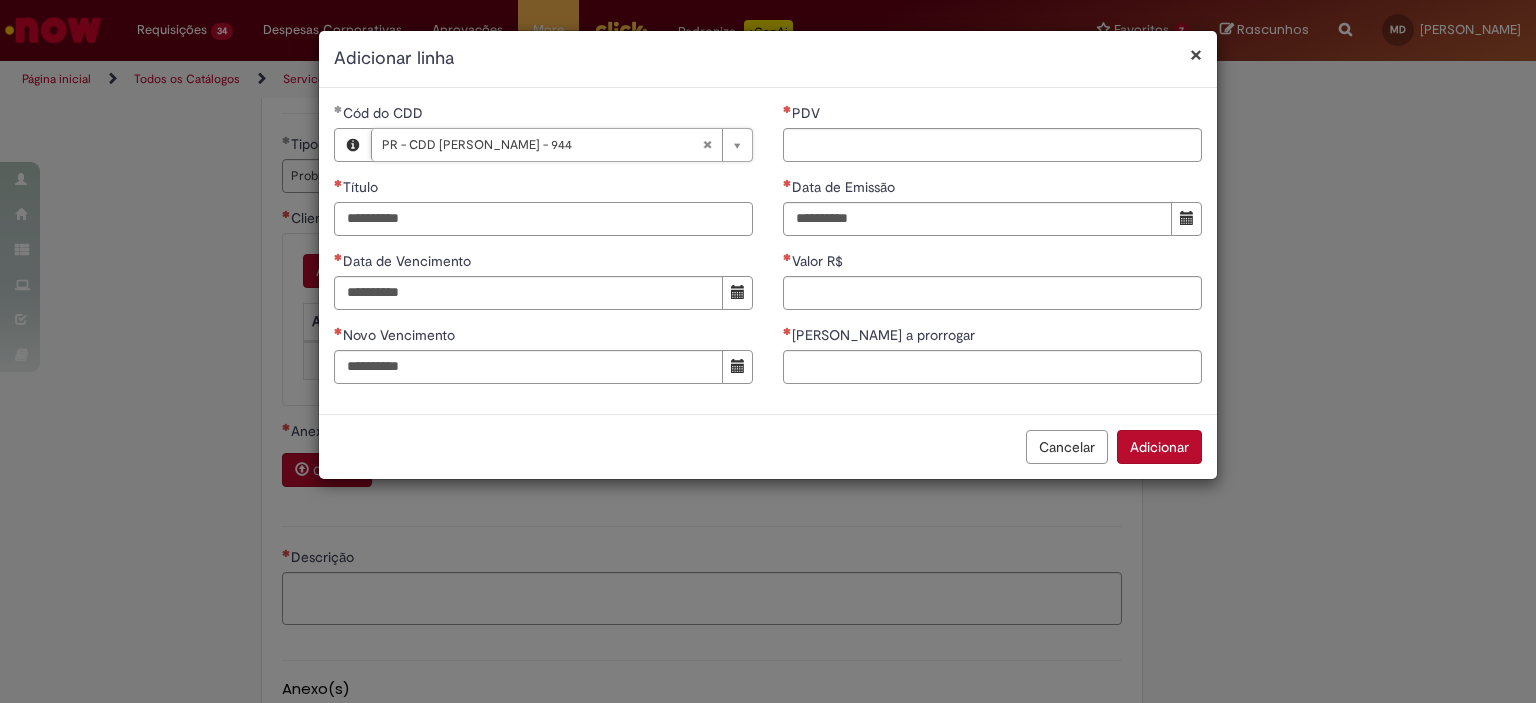 click on "Título" at bounding box center [543, 219] 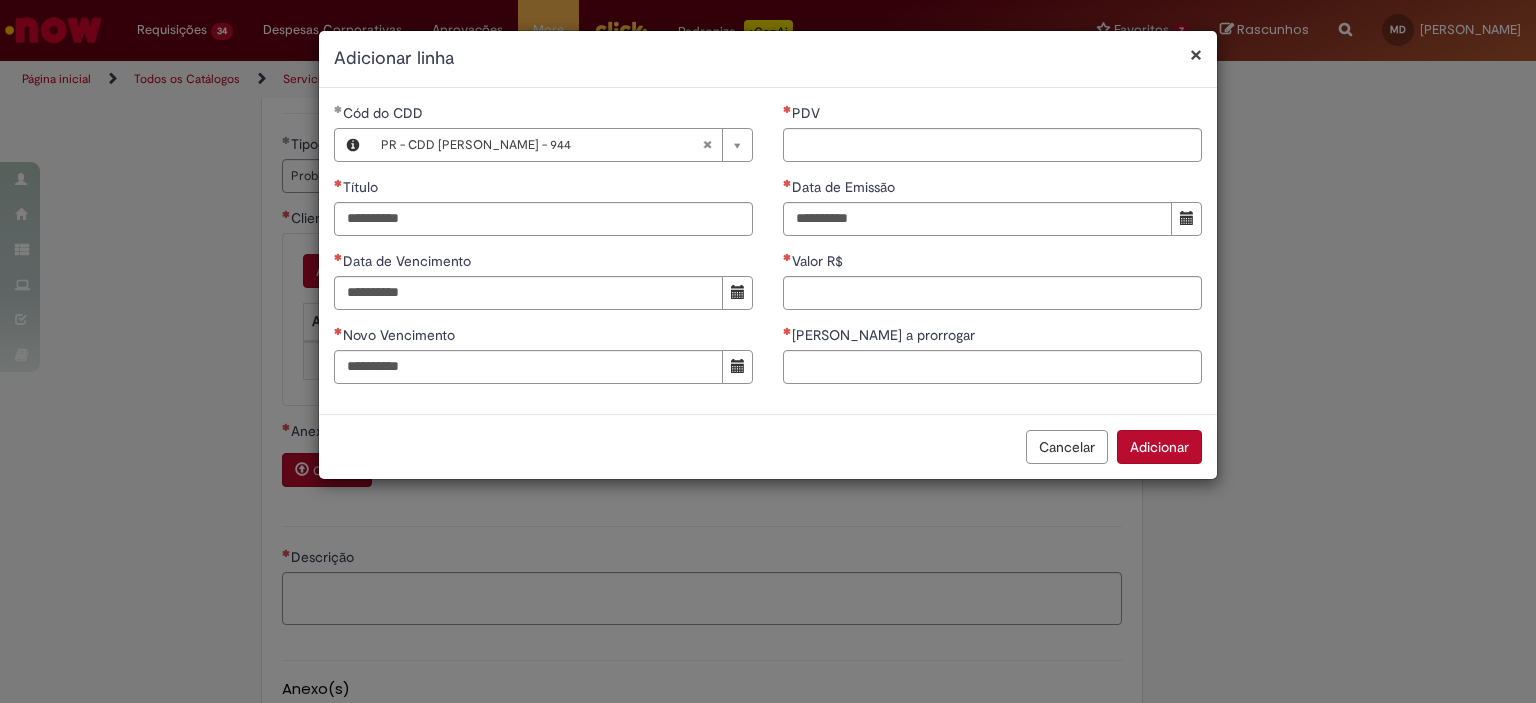 click on "Data de Emissão" at bounding box center [992, 189] 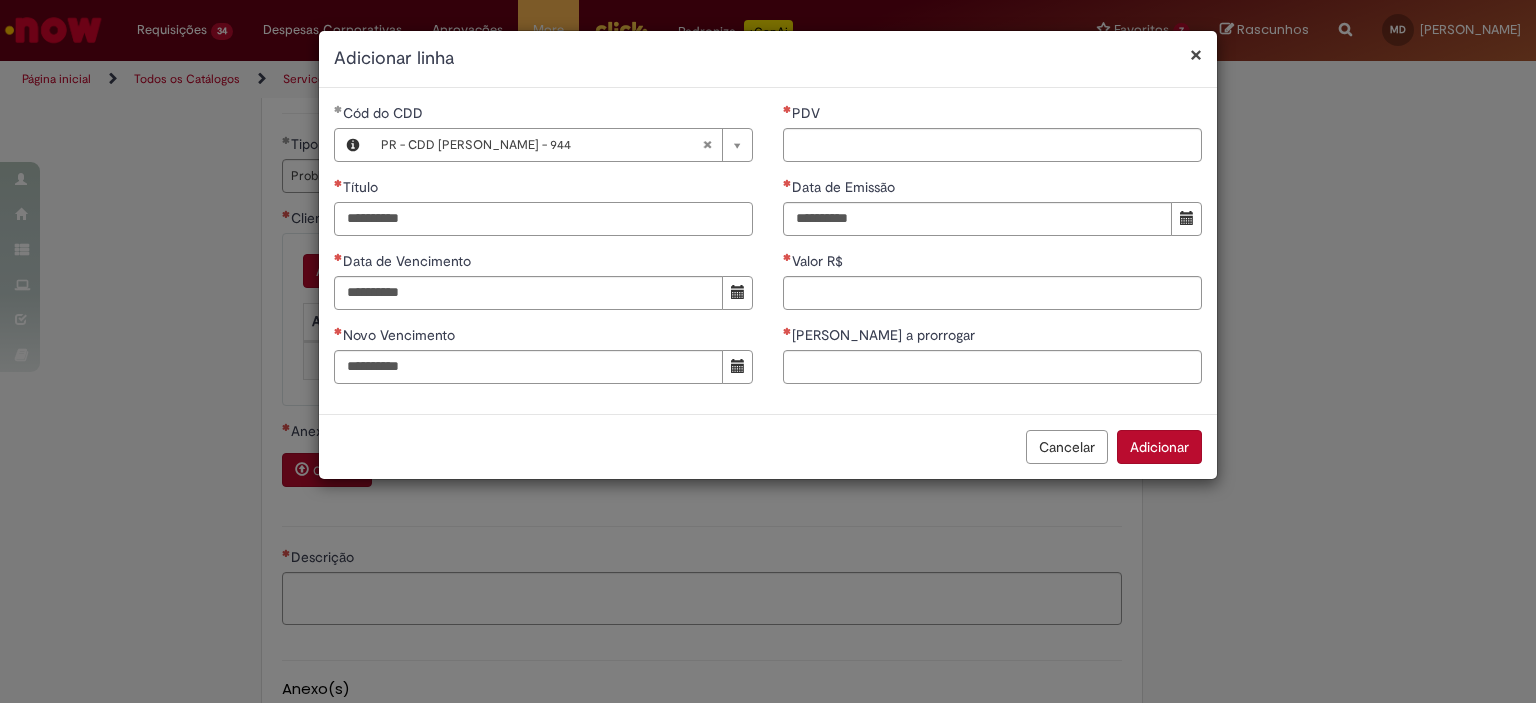 click on "Título" at bounding box center (543, 219) 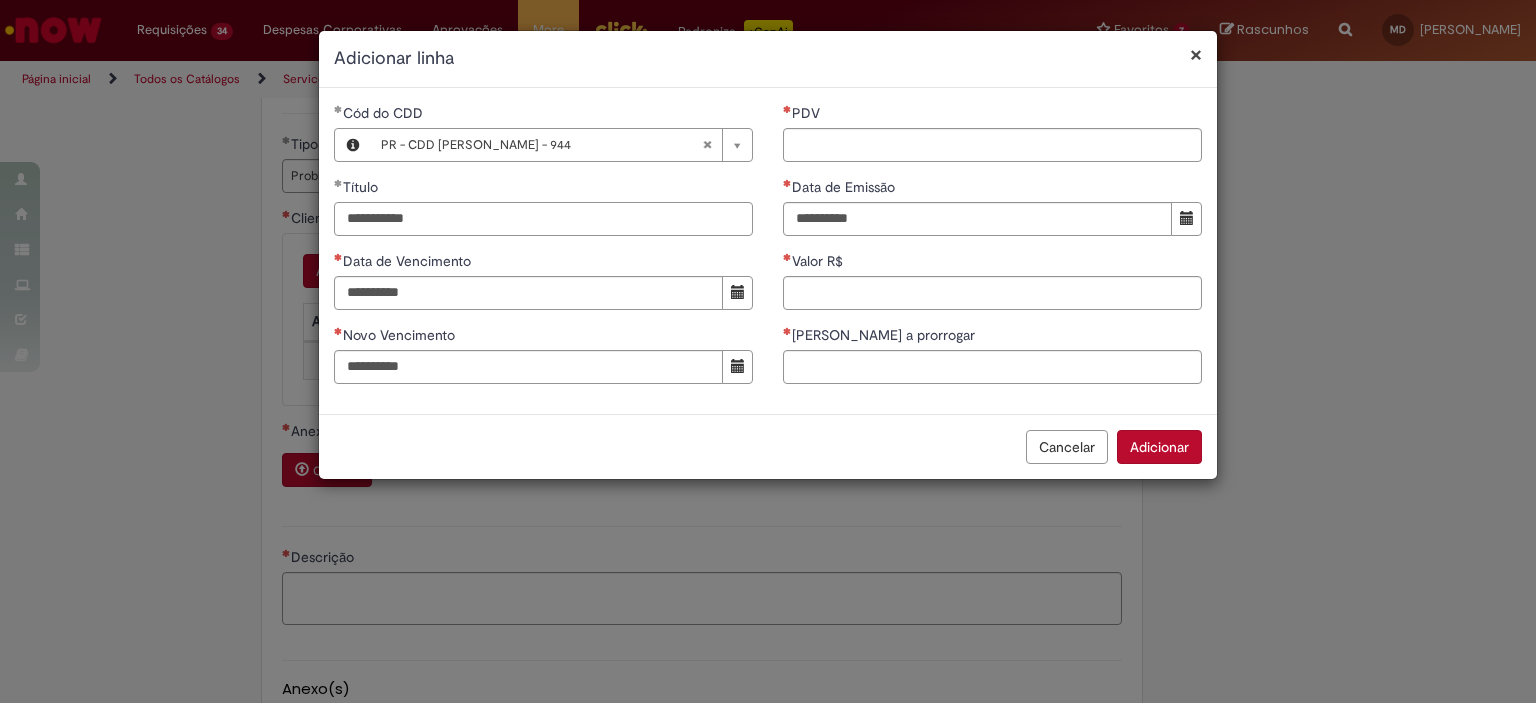 type on "**********" 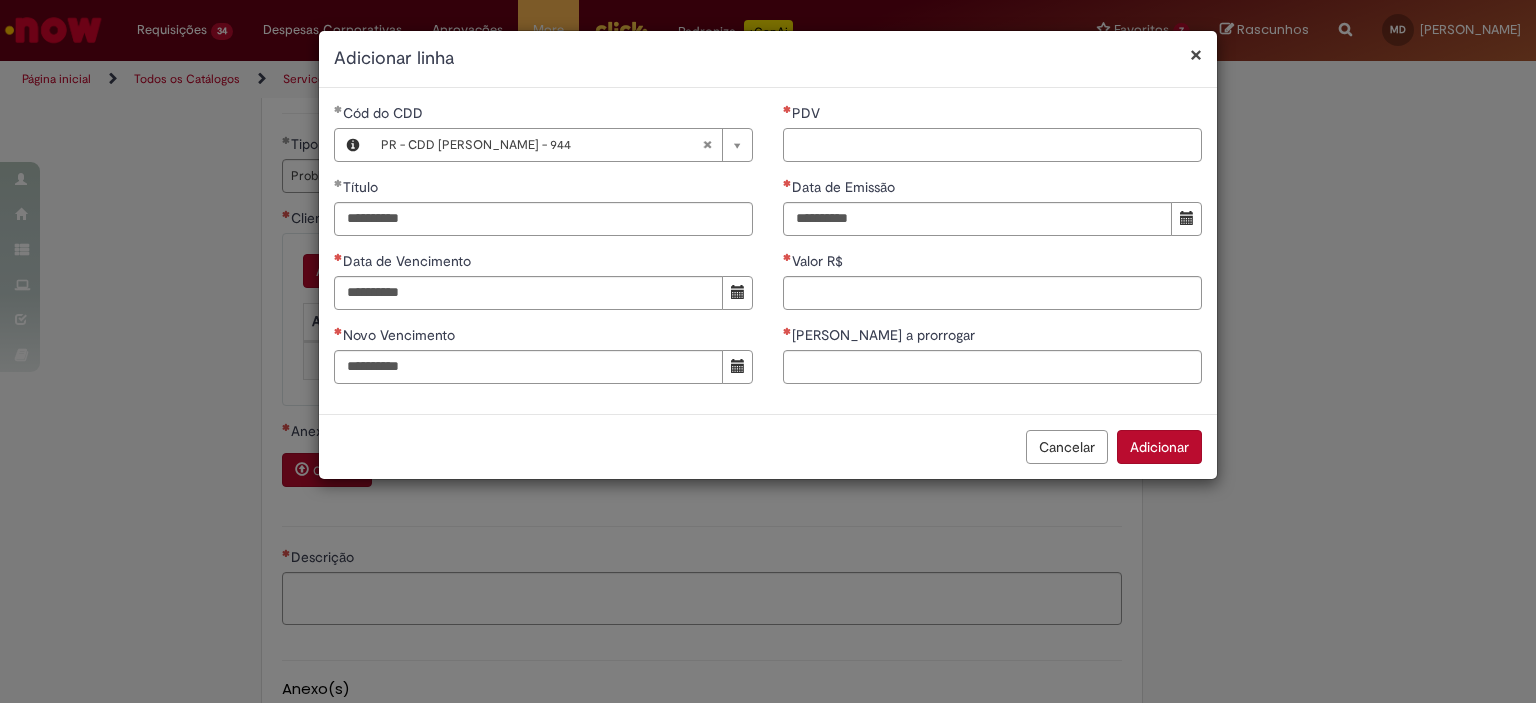 click on "PDV" at bounding box center [992, 145] 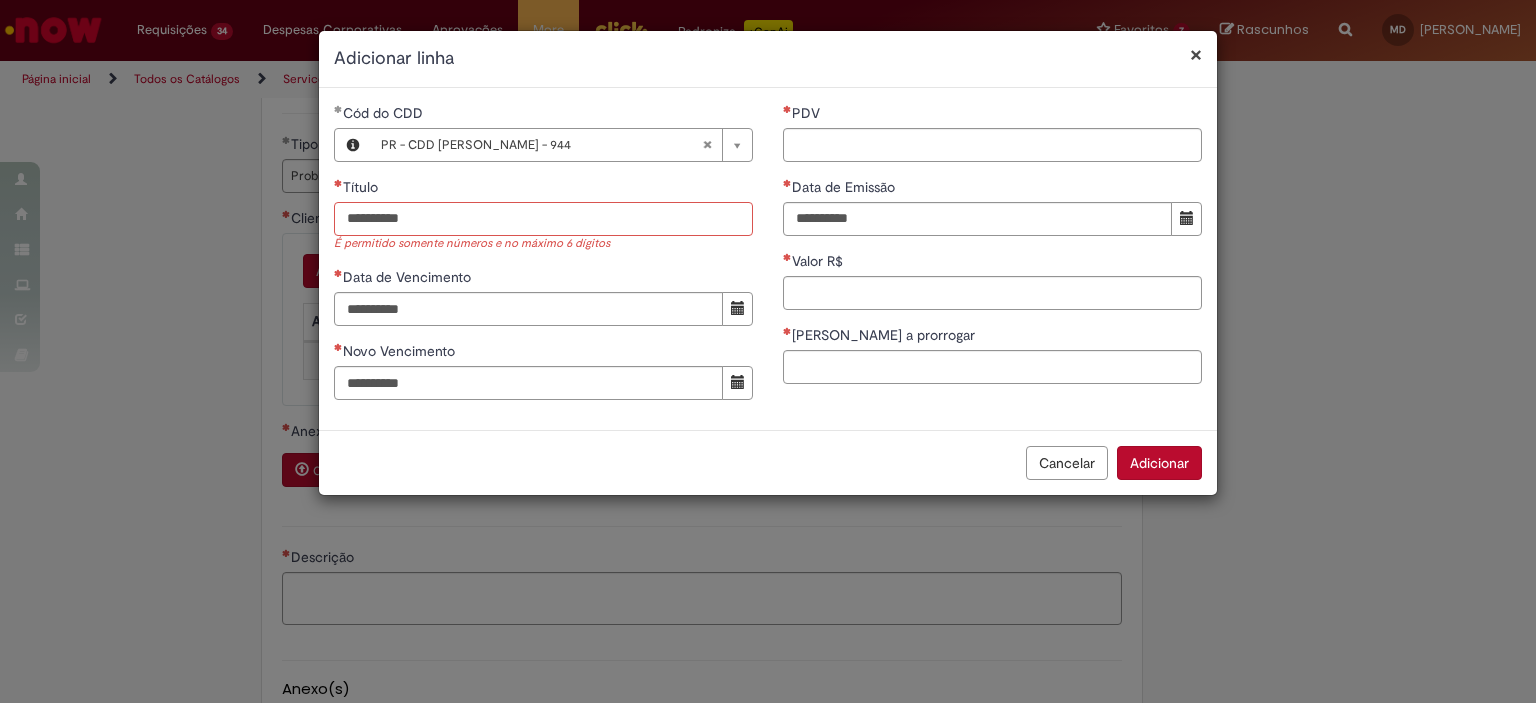 click on "Título" at bounding box center (543, 219) 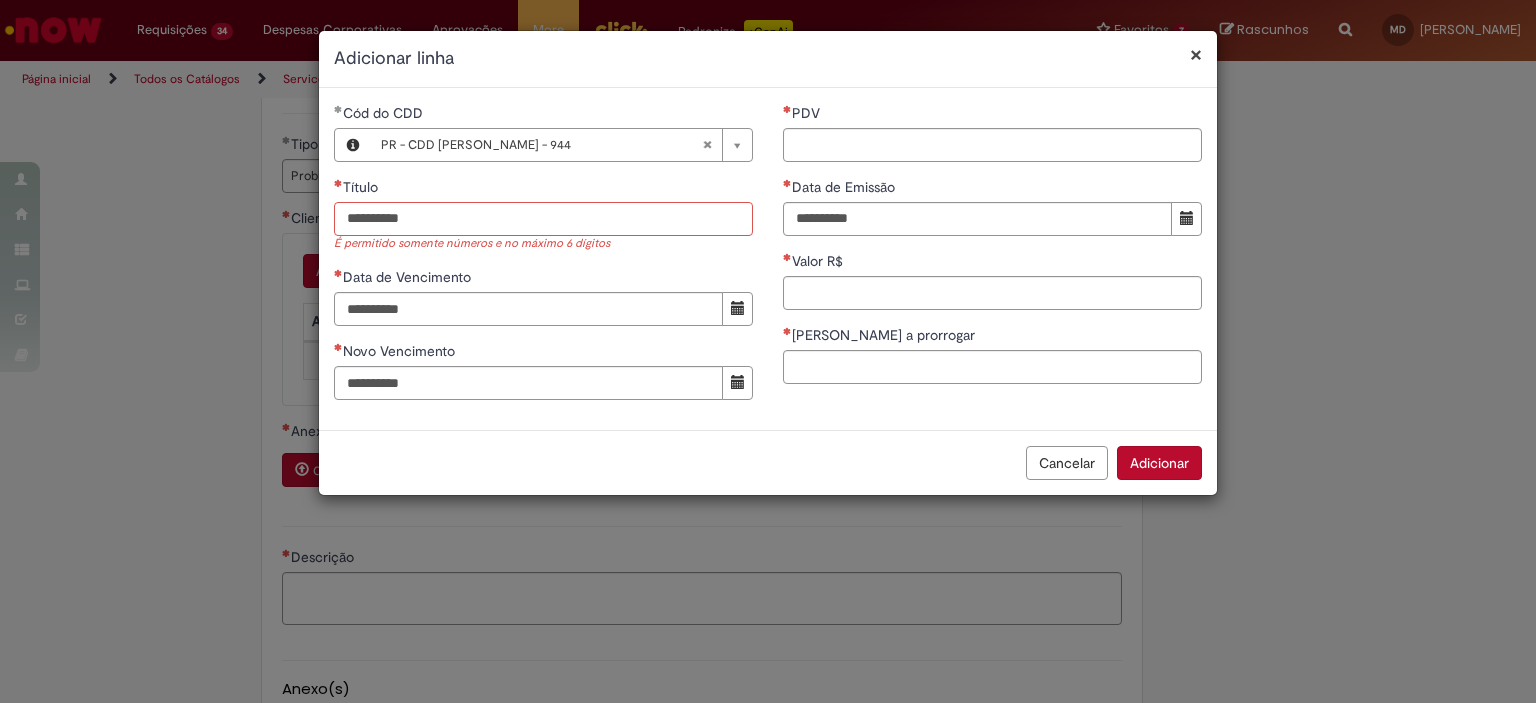 paste on "**********" 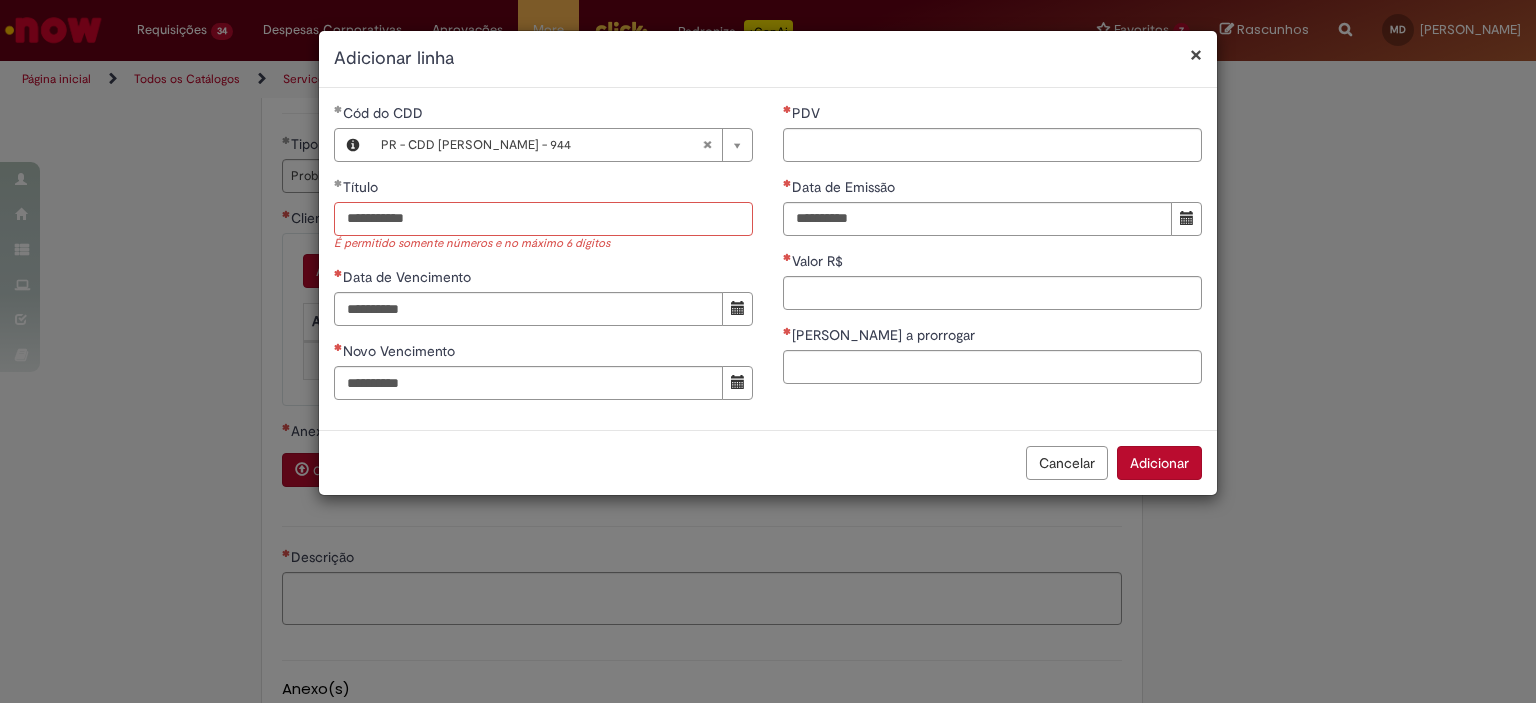 click on "**********" at bounding box center (543, 219) 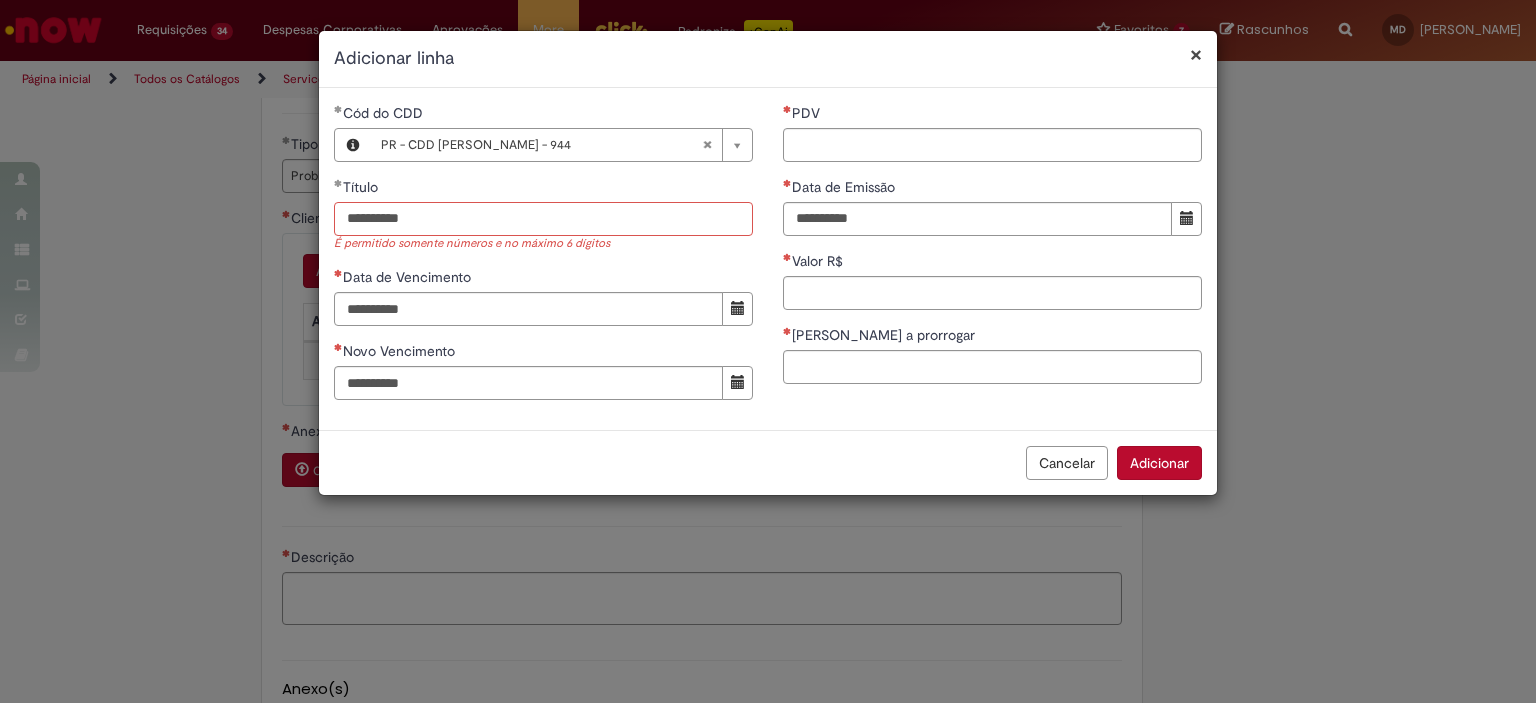 type on "**********" 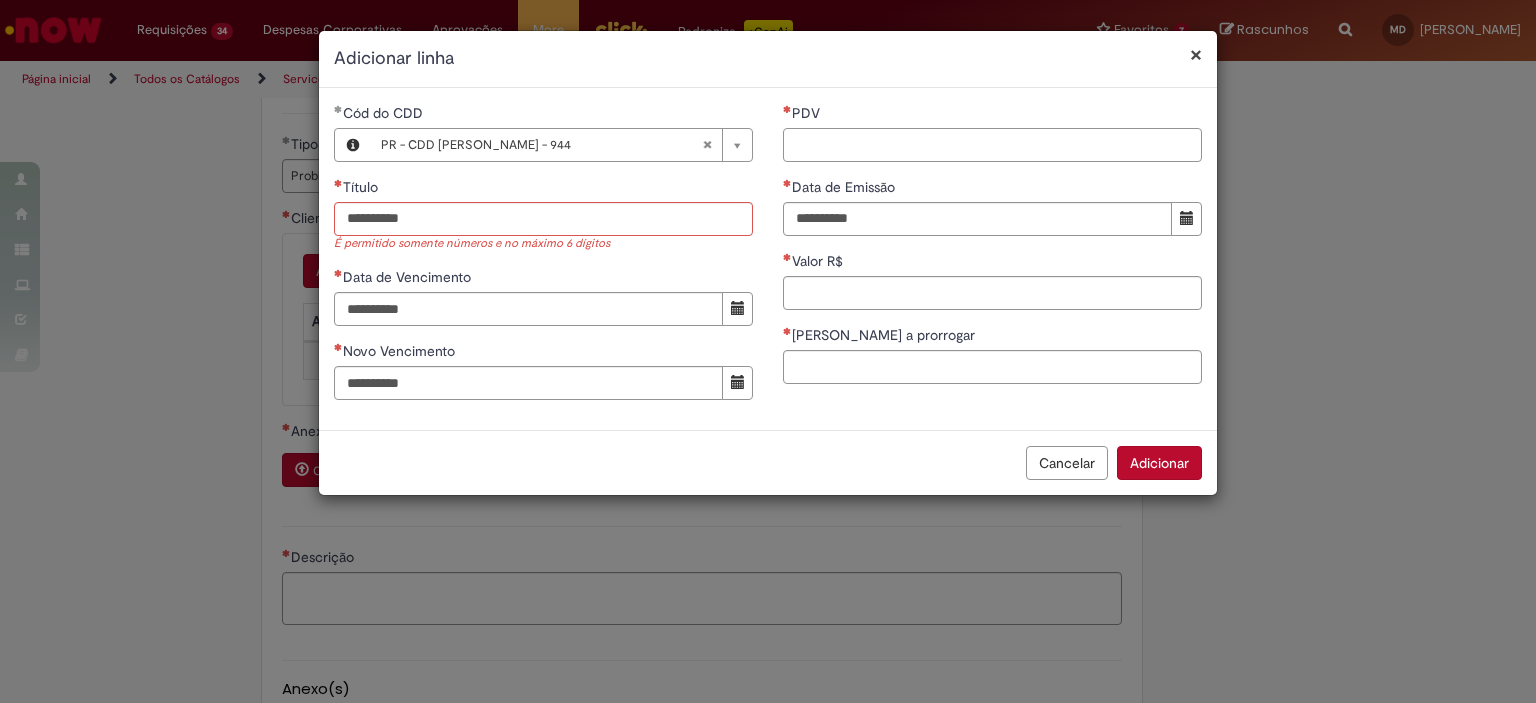 click on "PDV" at bounding box center [992, 145] 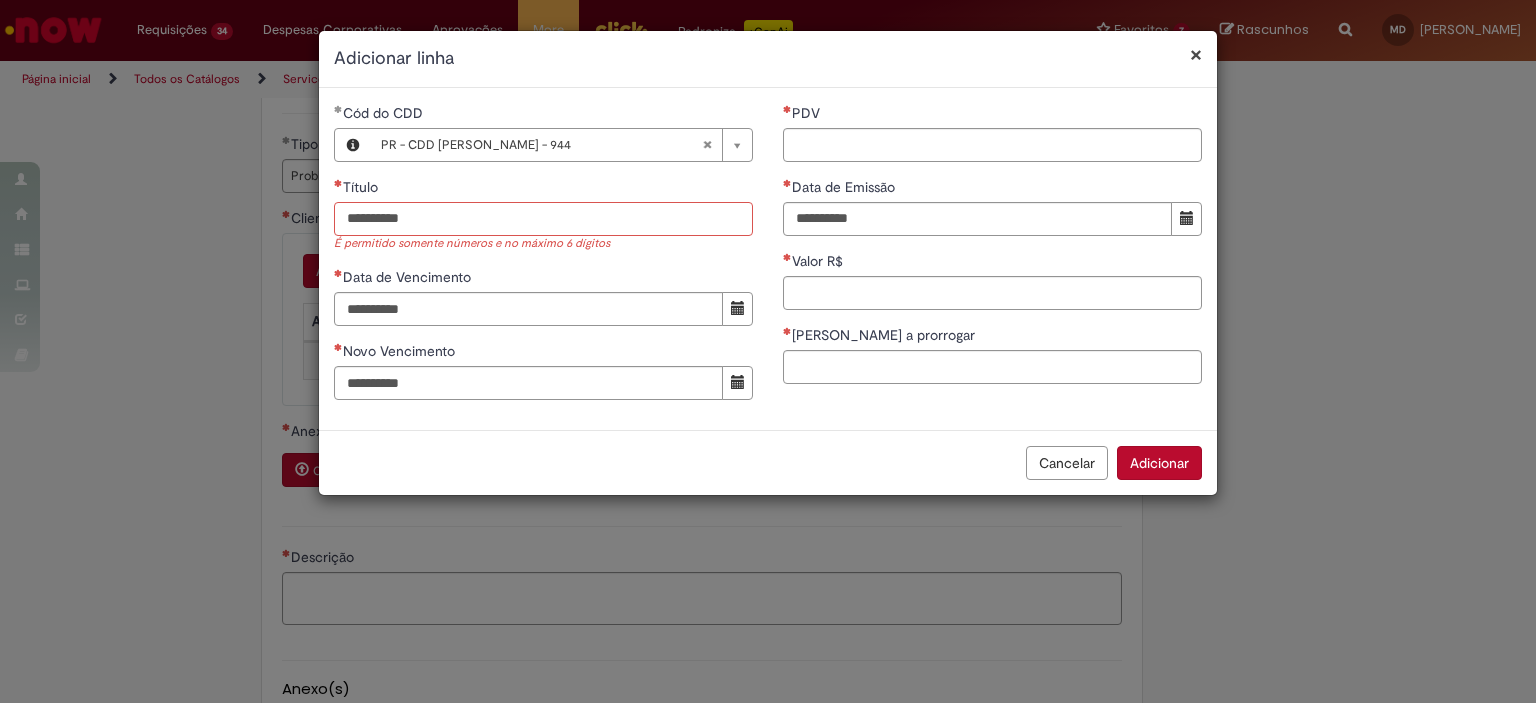 click on "Título" at bounding box center (543, 219) 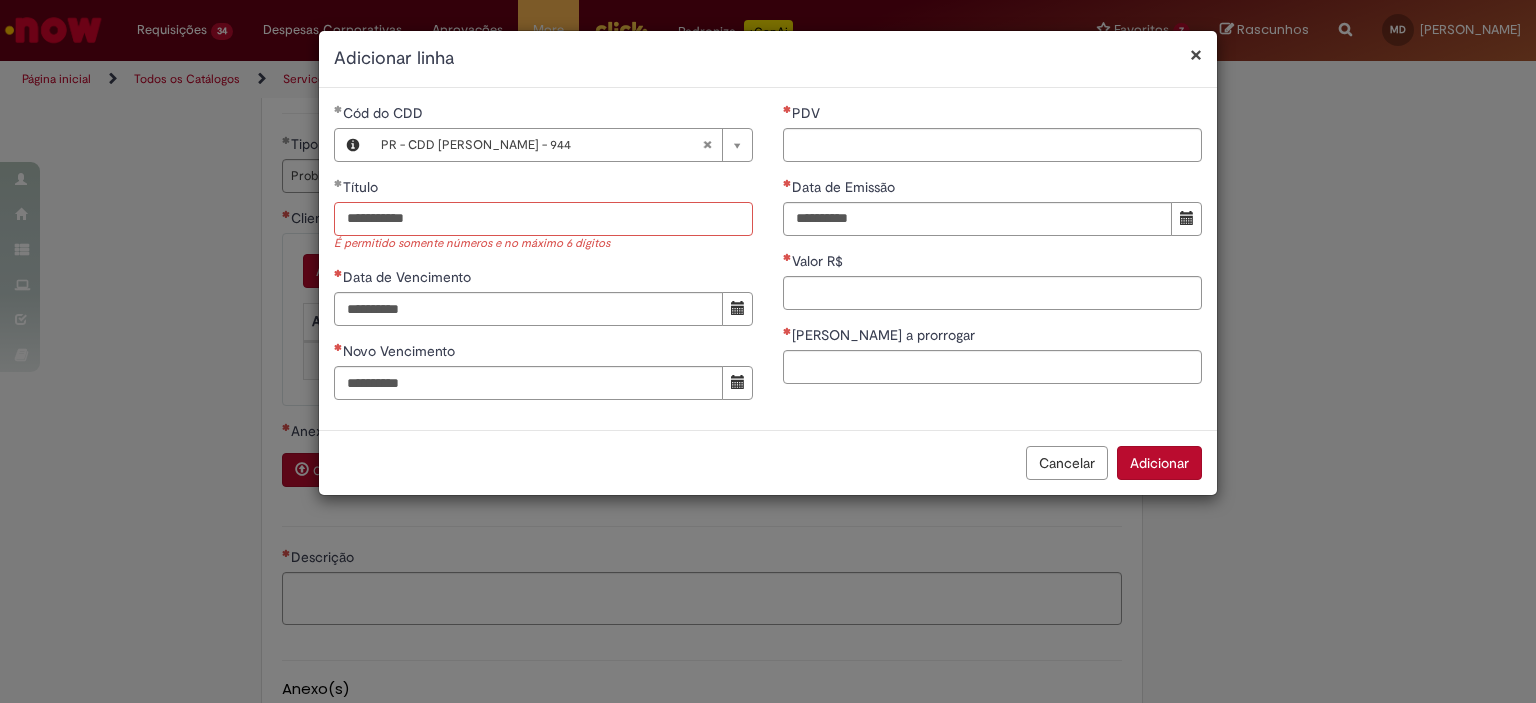 drag, startPoint x: 380, startPoint y: 218, endPoint x: 392, endPoint y: 215, distance: 12.369317 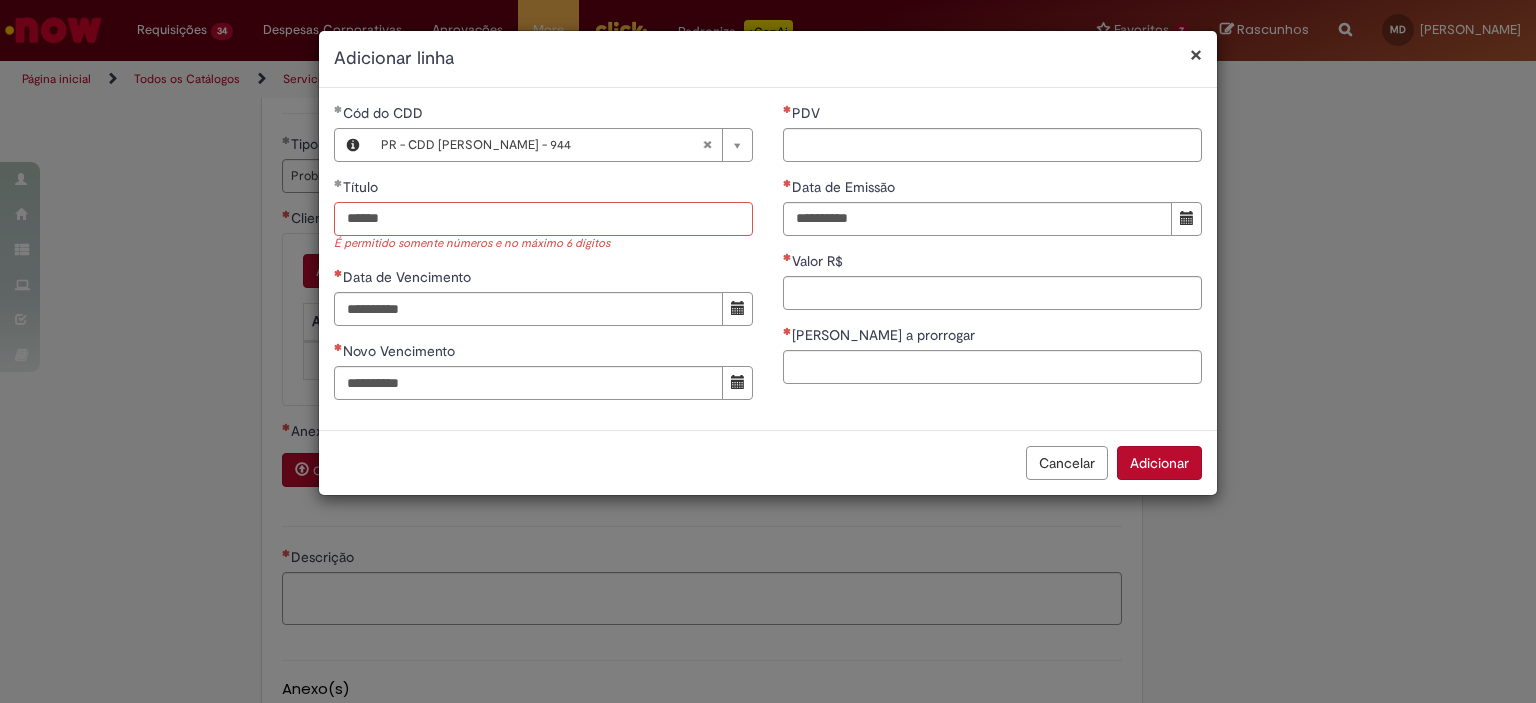 type on "******" 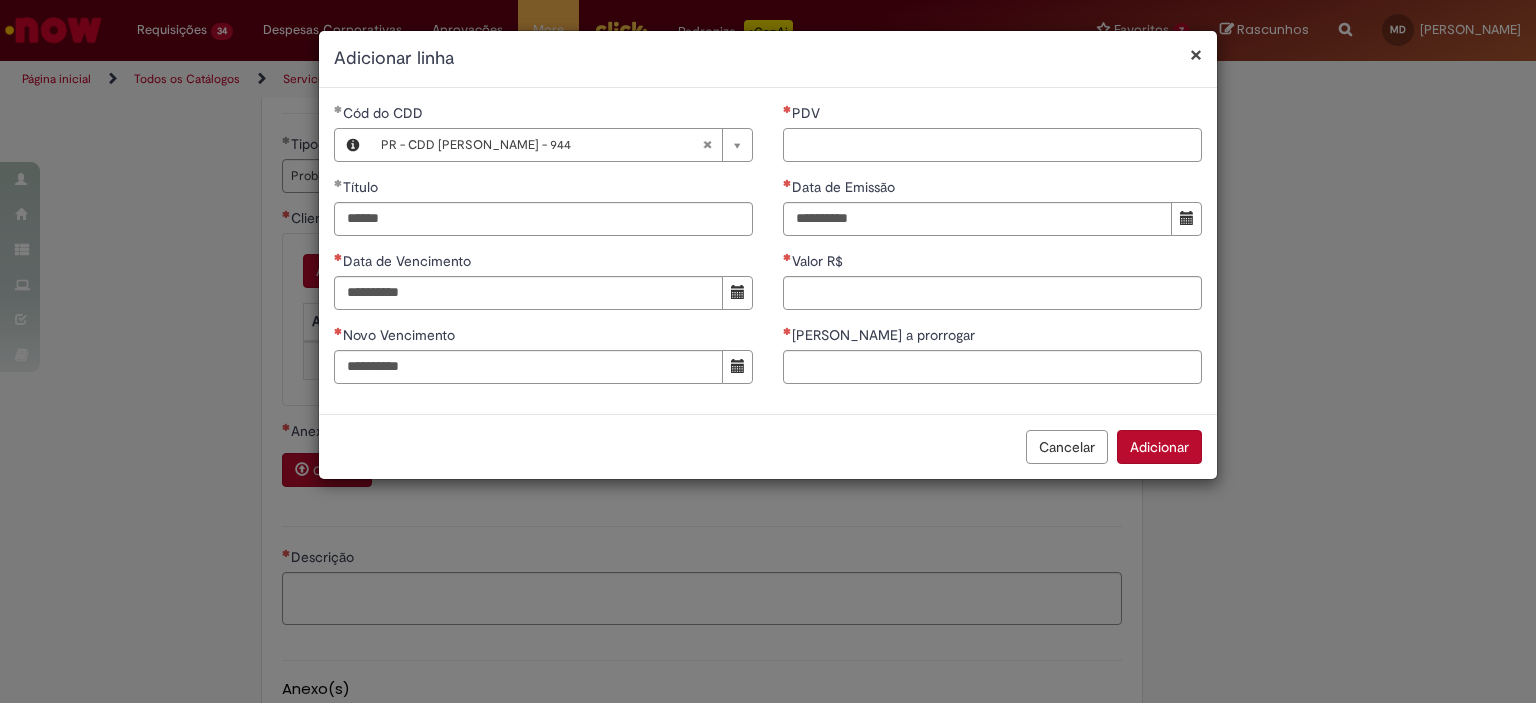 click on "PDV" at bounding box center [992, 145] 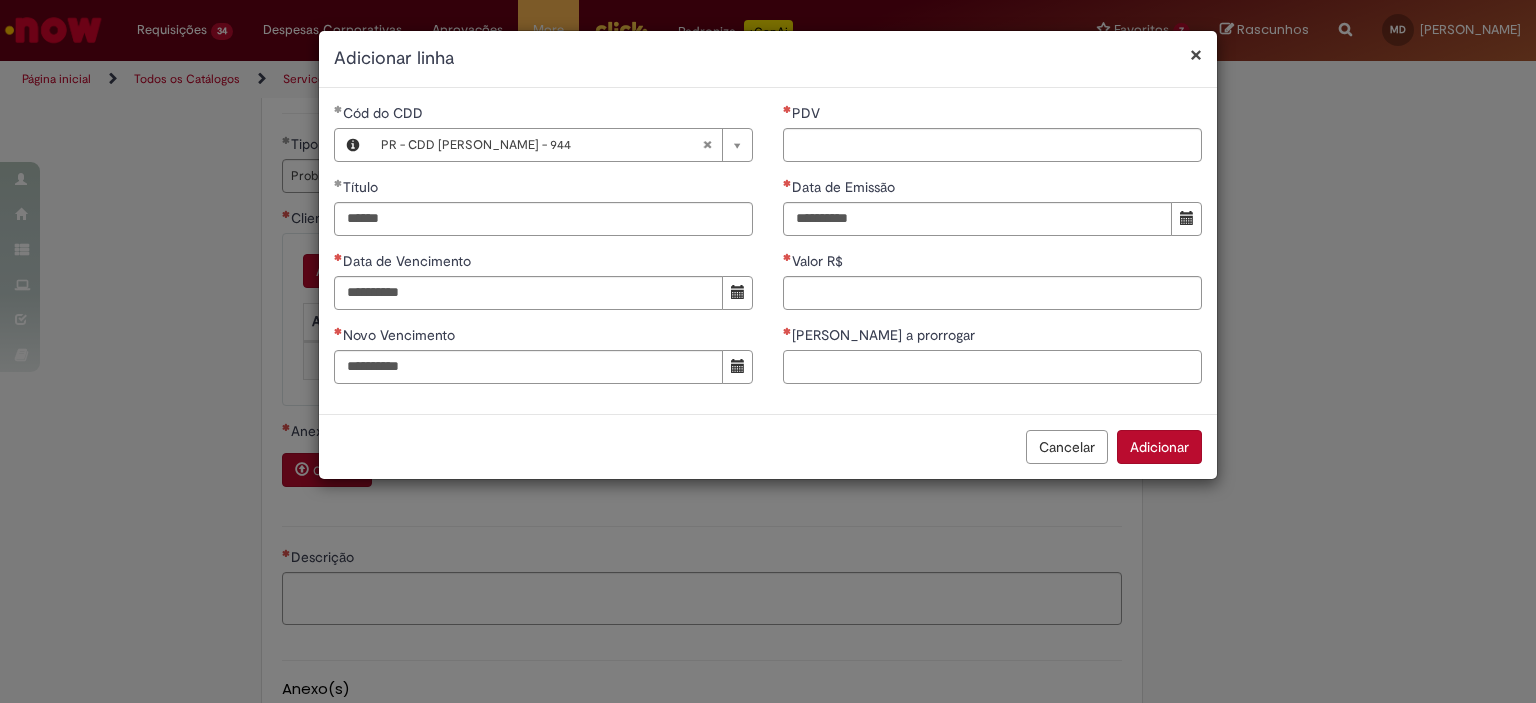 click on "[PERSON_NAME] a prorrogar" at bounding box center [992, 367] 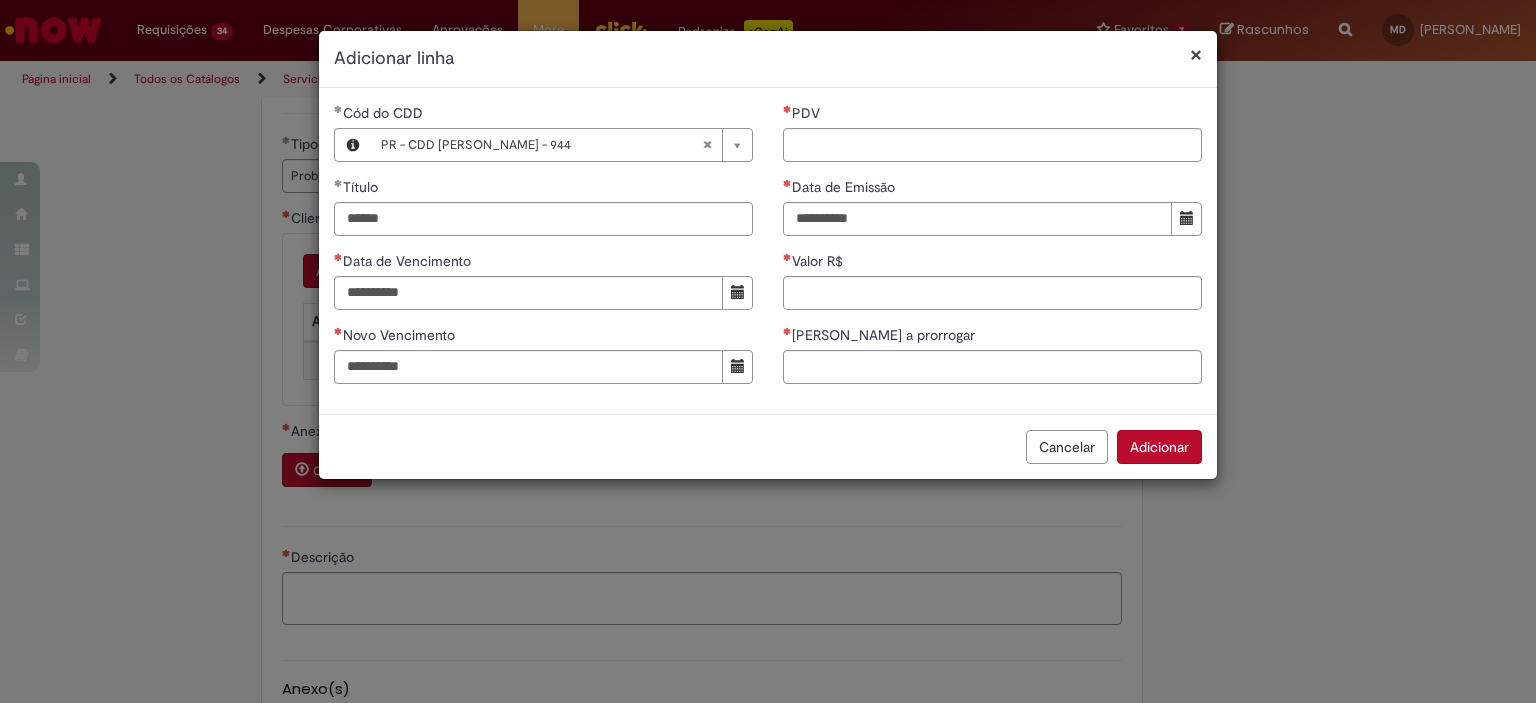 click on "PDV" at bounding box center [992, 115] 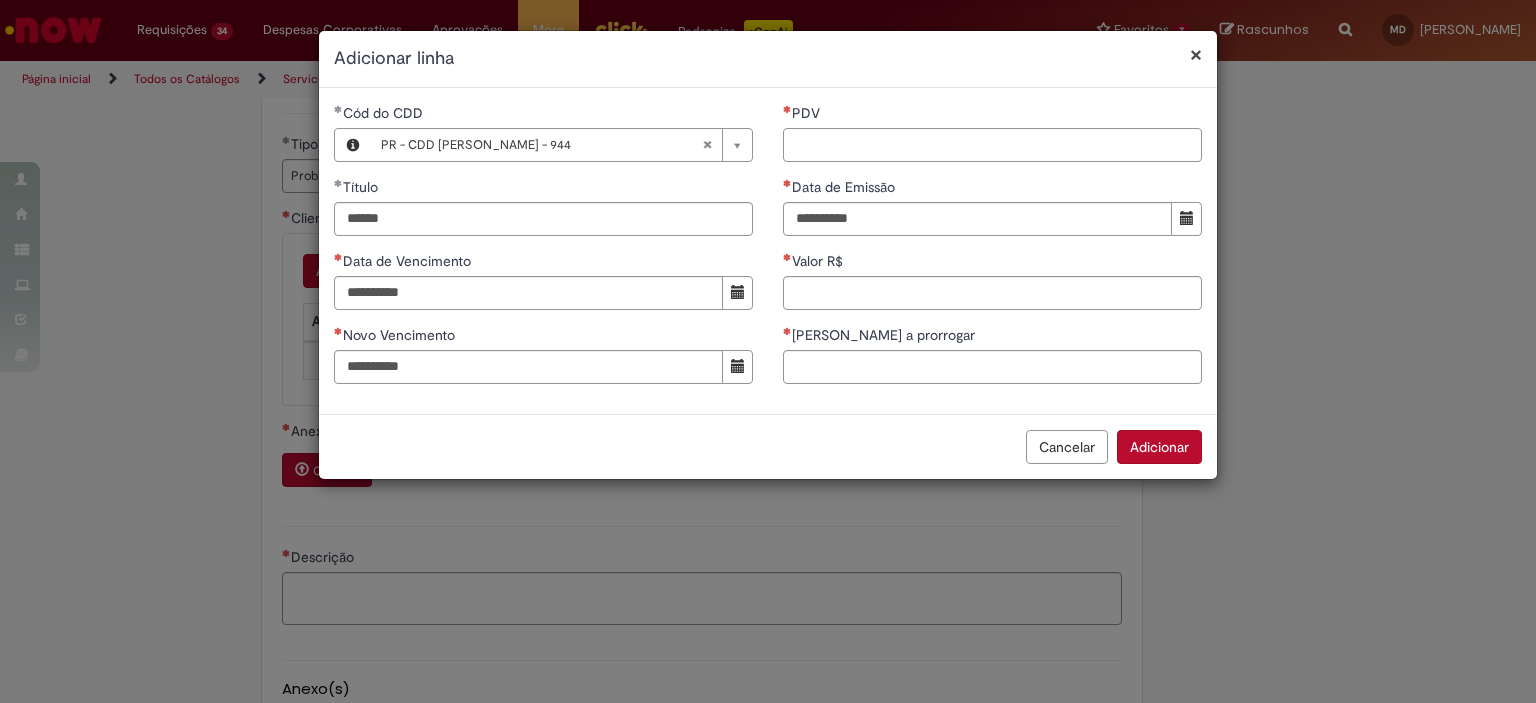 click on "PDV" at bounding box center [992, 145] 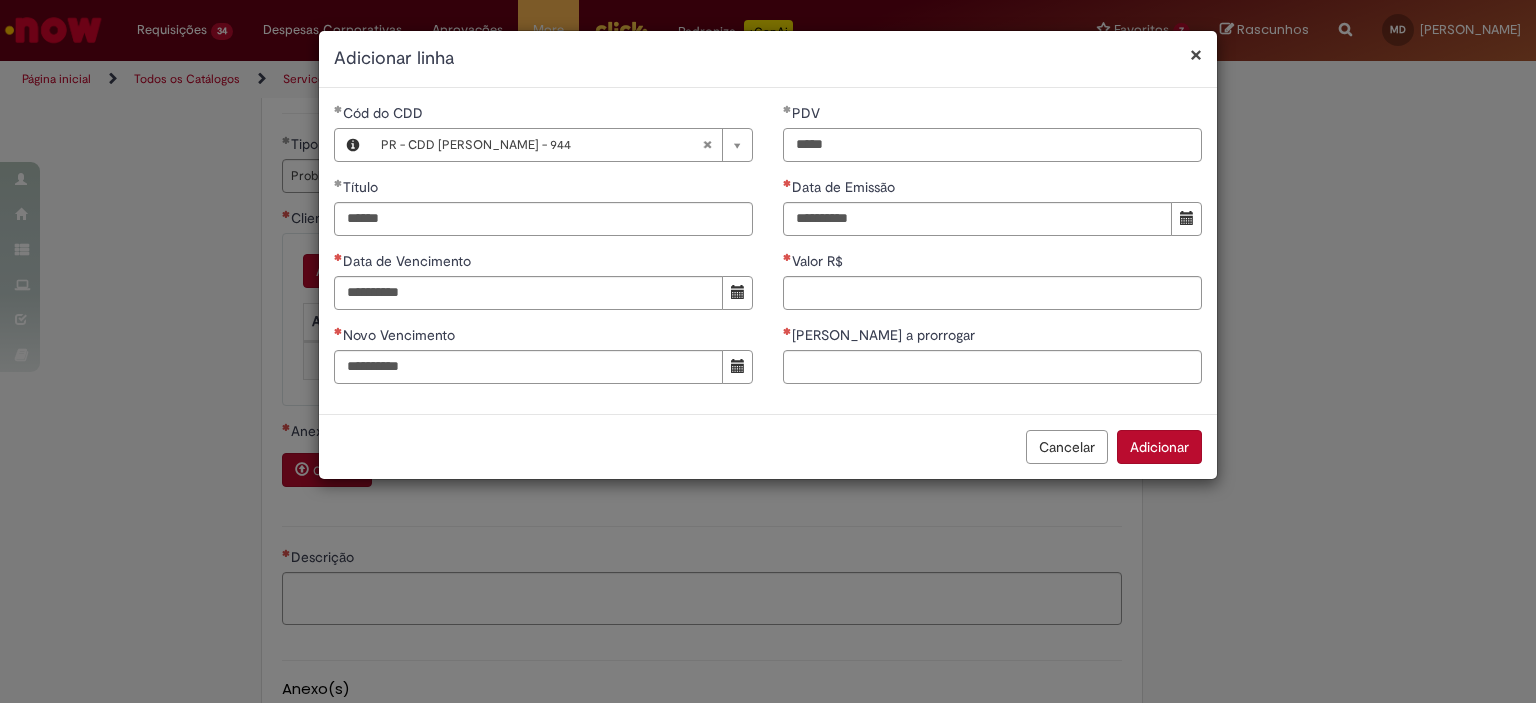 type on "*****" 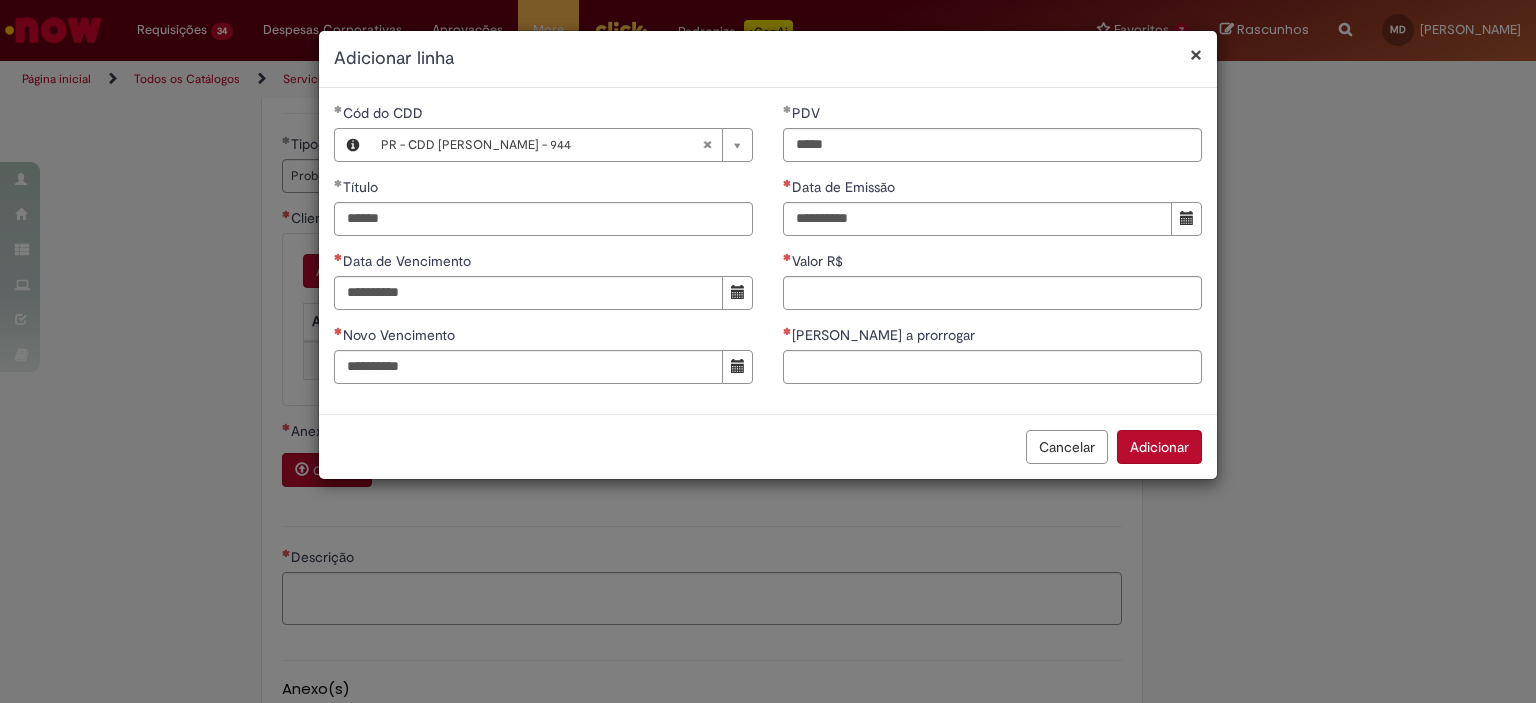 drag, startPoint x: 1142, startPoint y: 110, endPoint x: 1174, endPoint y: 208, distance: 103.09219 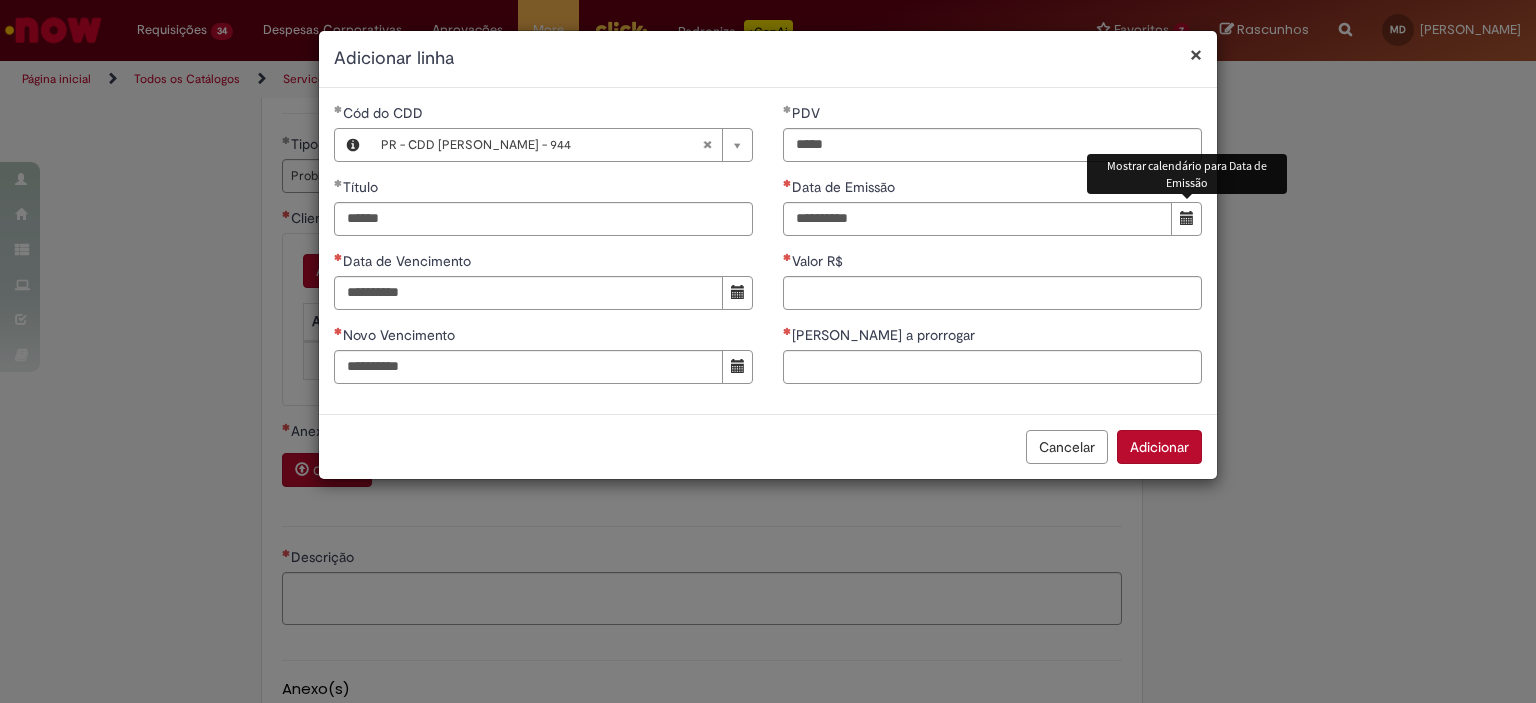 click at bounding box center (1187, 218) 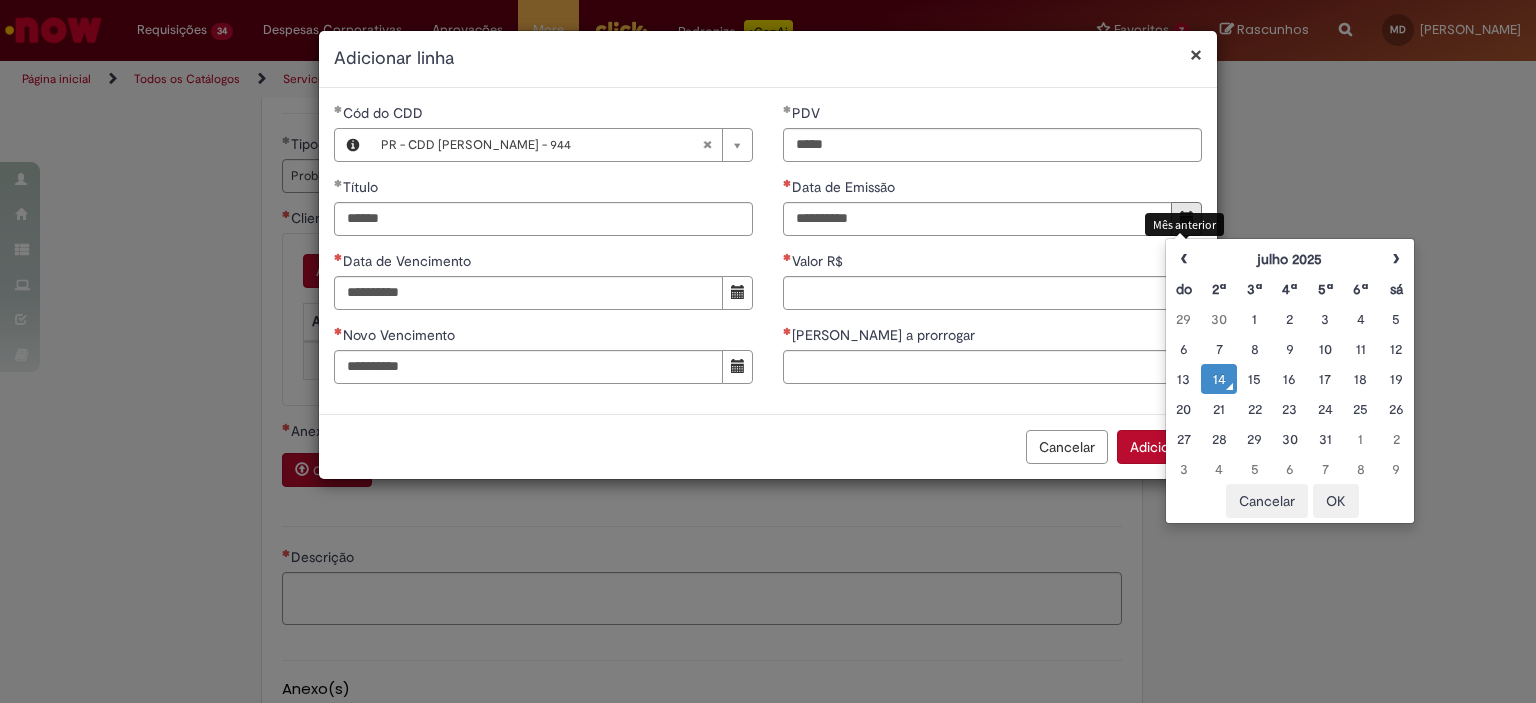 click on "‹" at bounding box center (1183, 259) 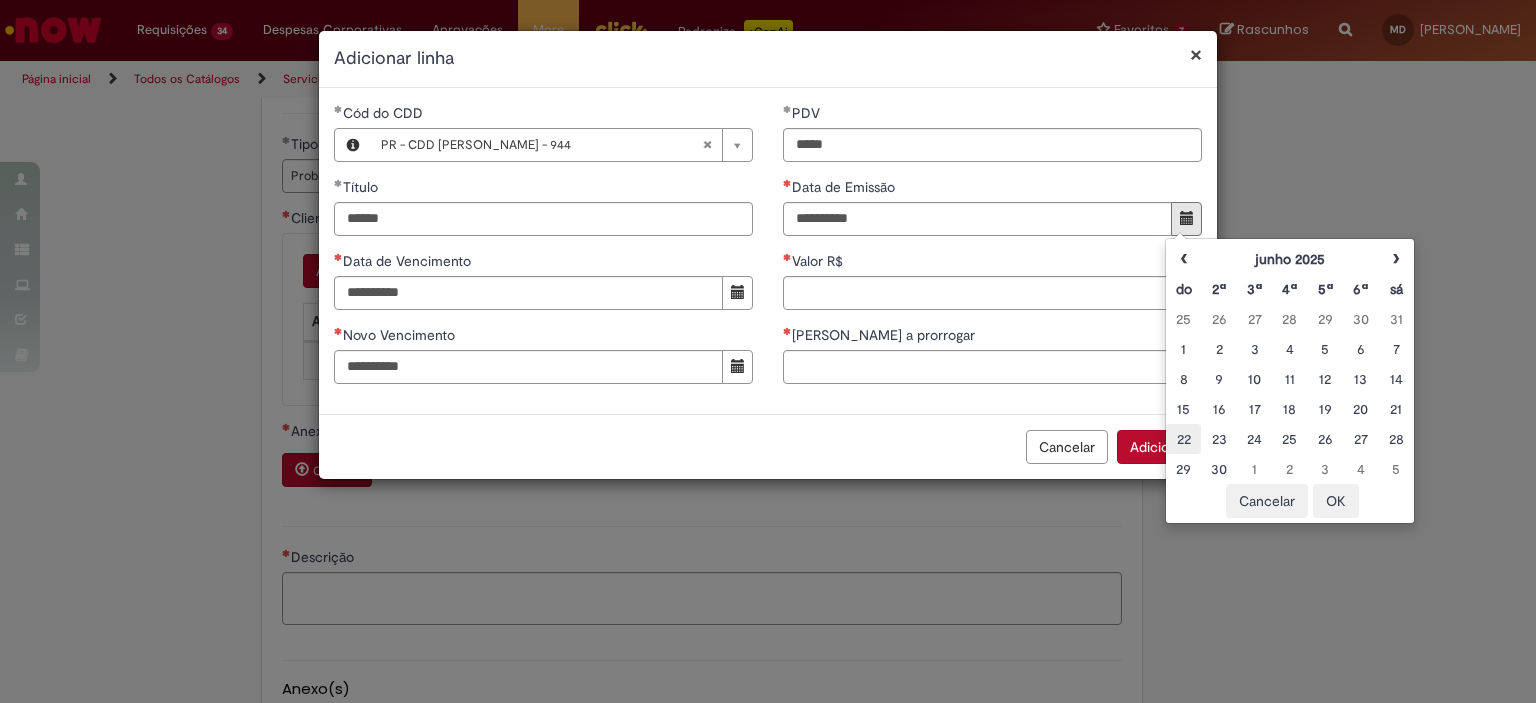 drag, startPoint x: 1227, startPoint y: 439, endPoint x: 1186, endPoint y: 440, distance: 41.01219 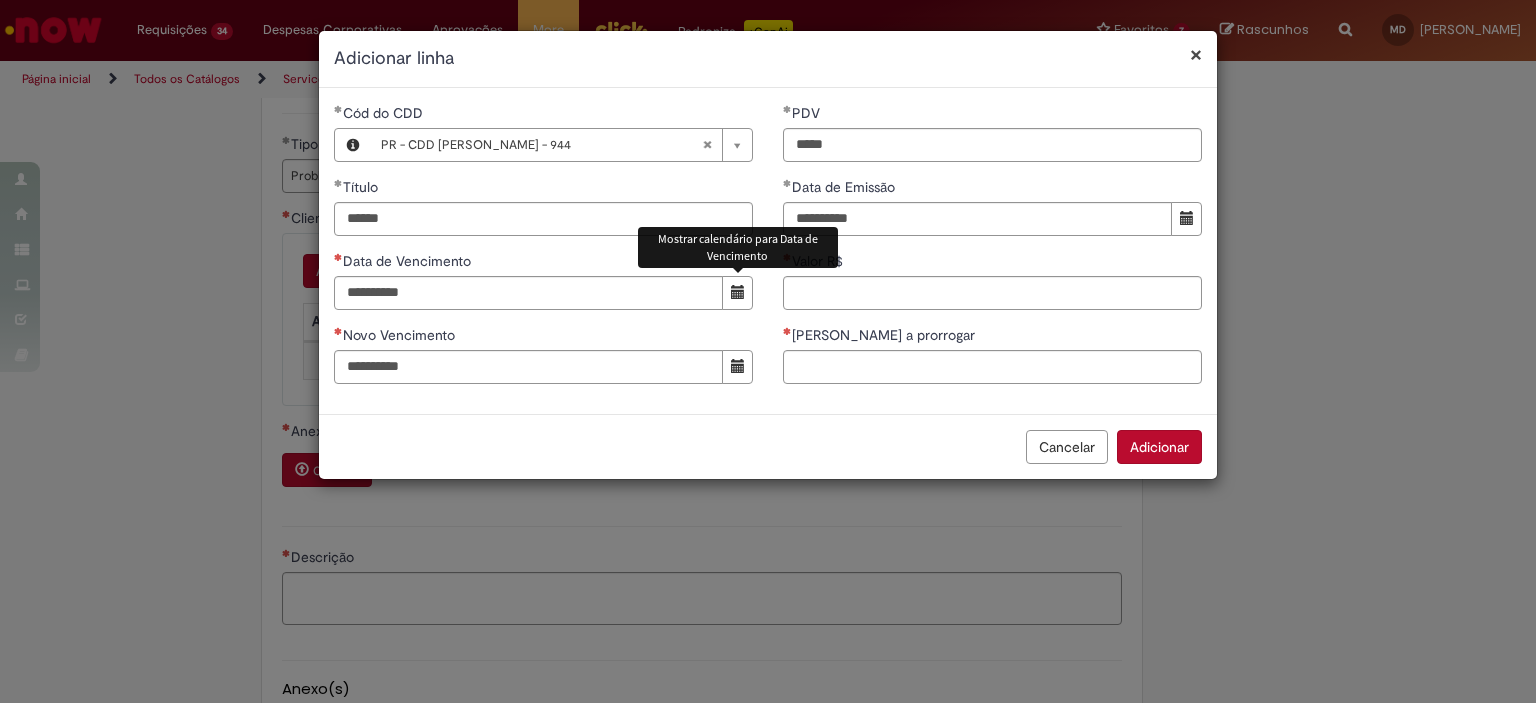click at bounding box center (738, 292) 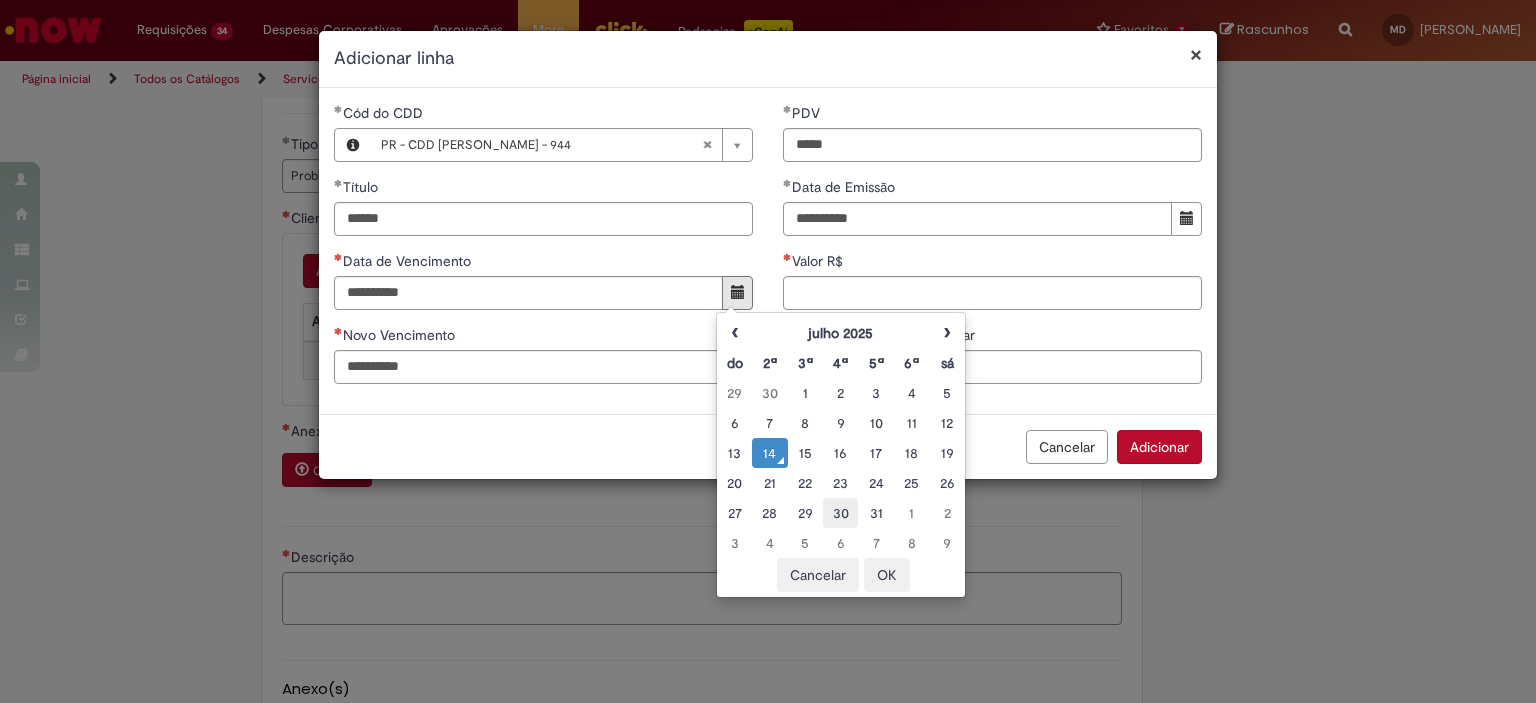 click on "30" at bounding box center (840, 513) 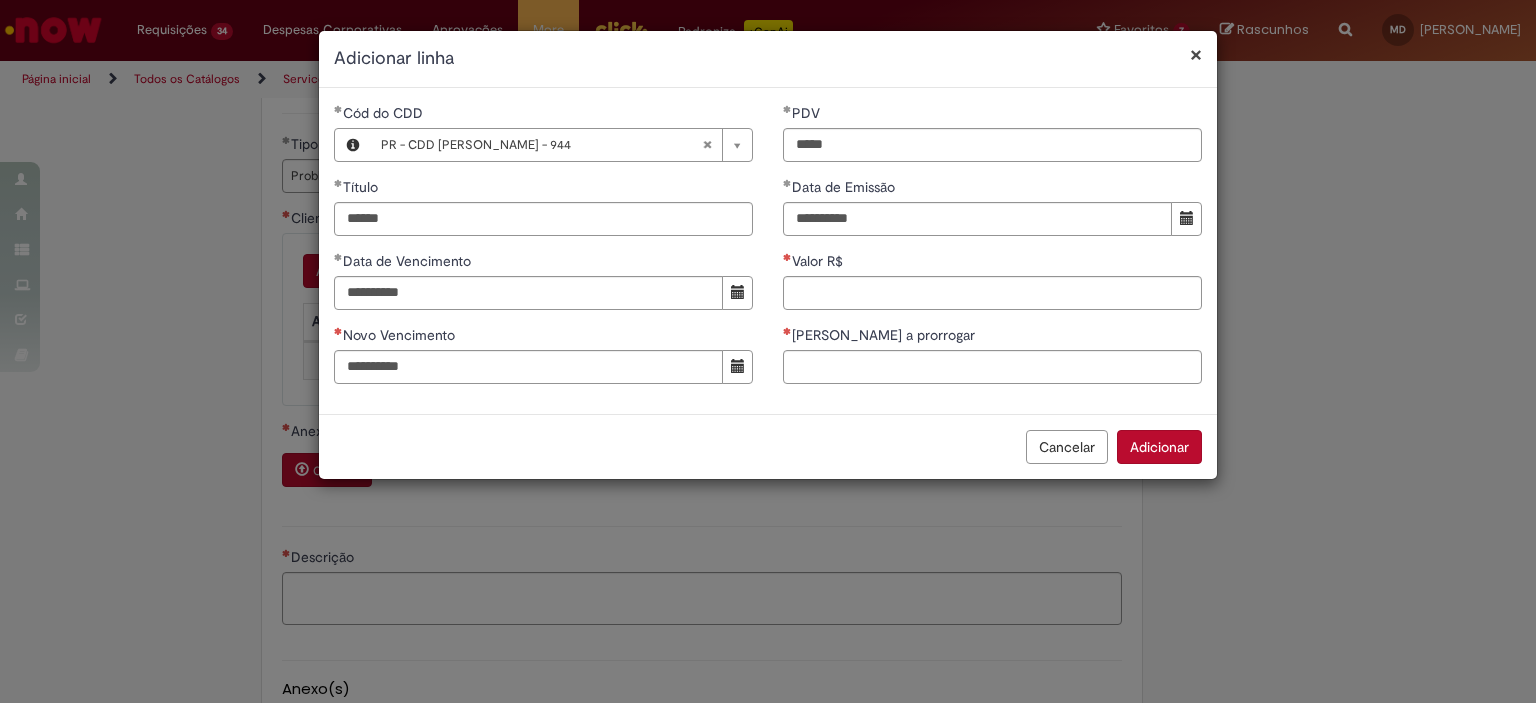 click on "Valor R$" at bounding box center (992, 263) 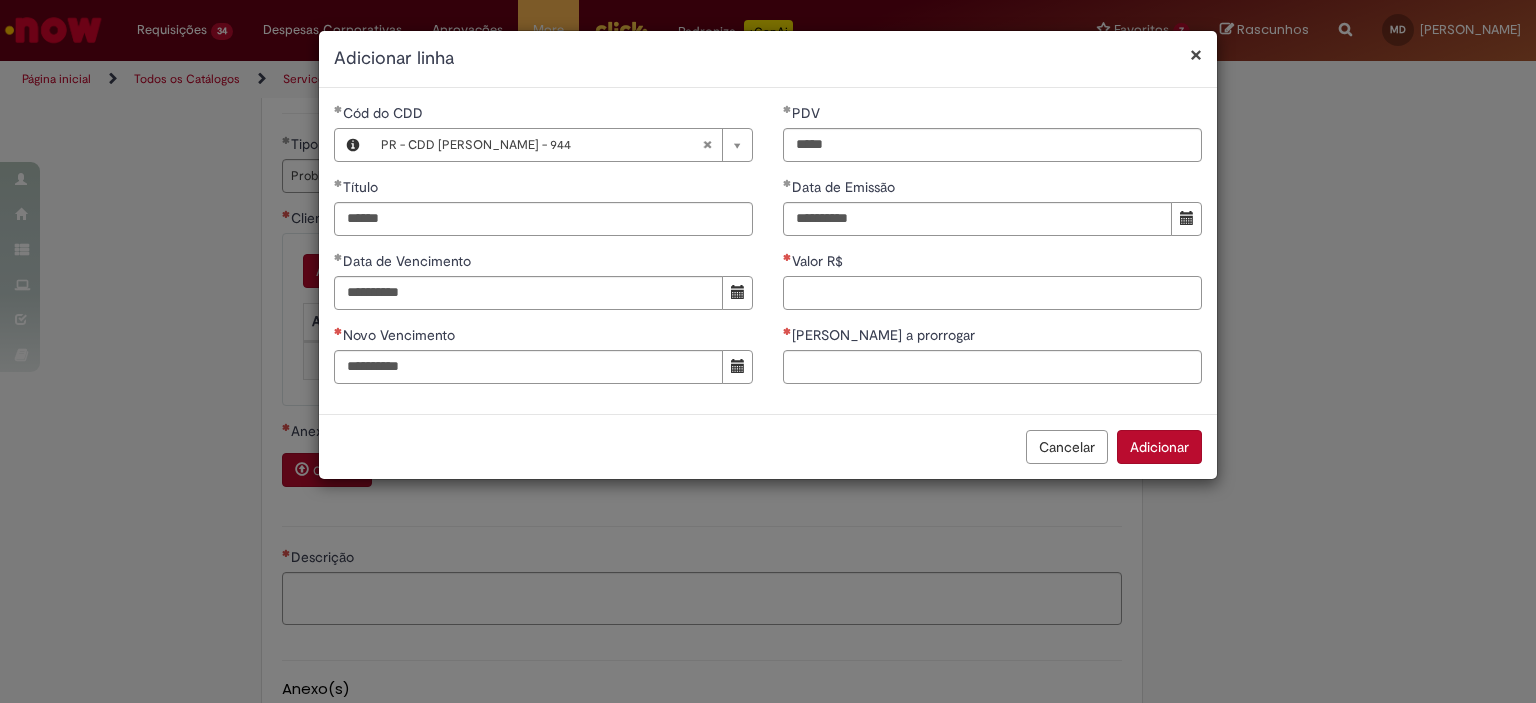 click on "Valor R$" at bounding box center [992, 293] 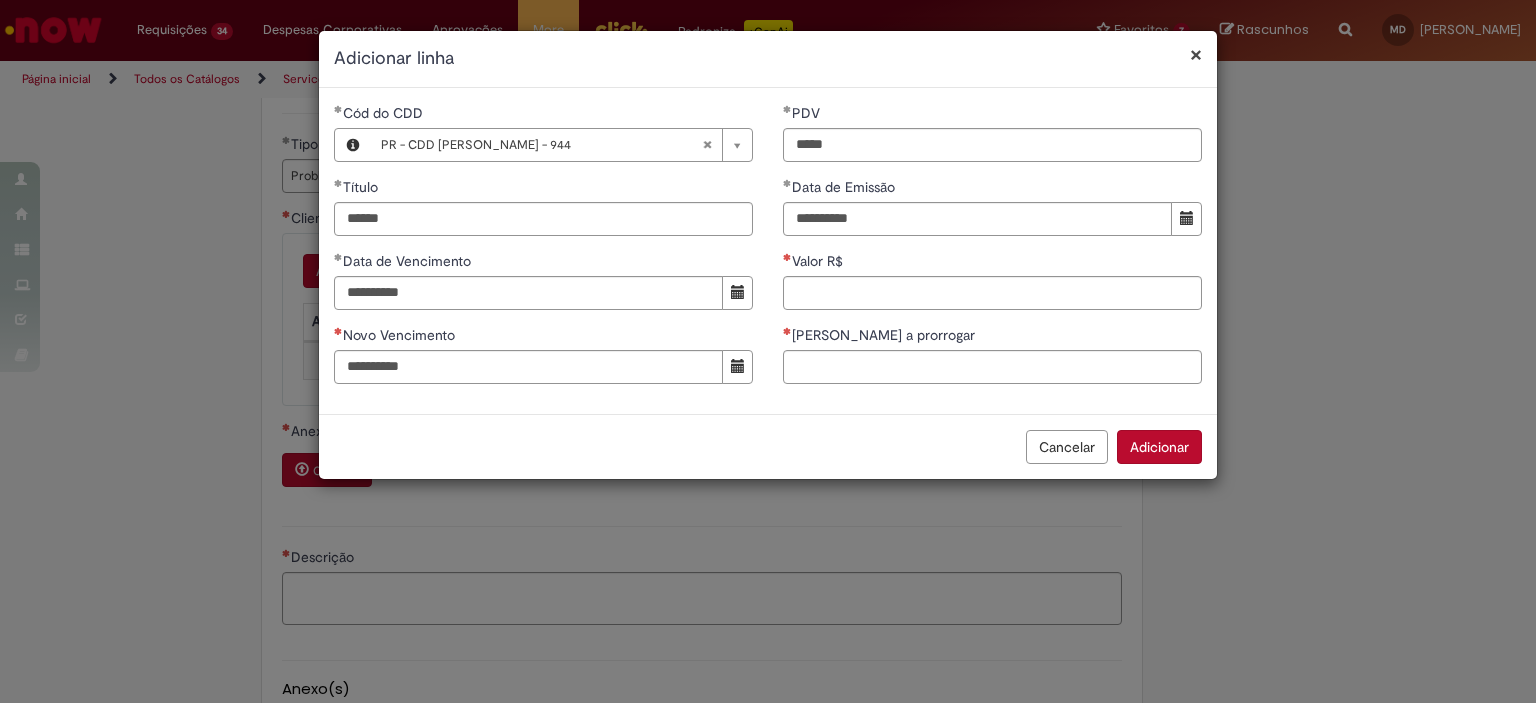 click on "Data de Emissão" at bounding box center [992, 189] 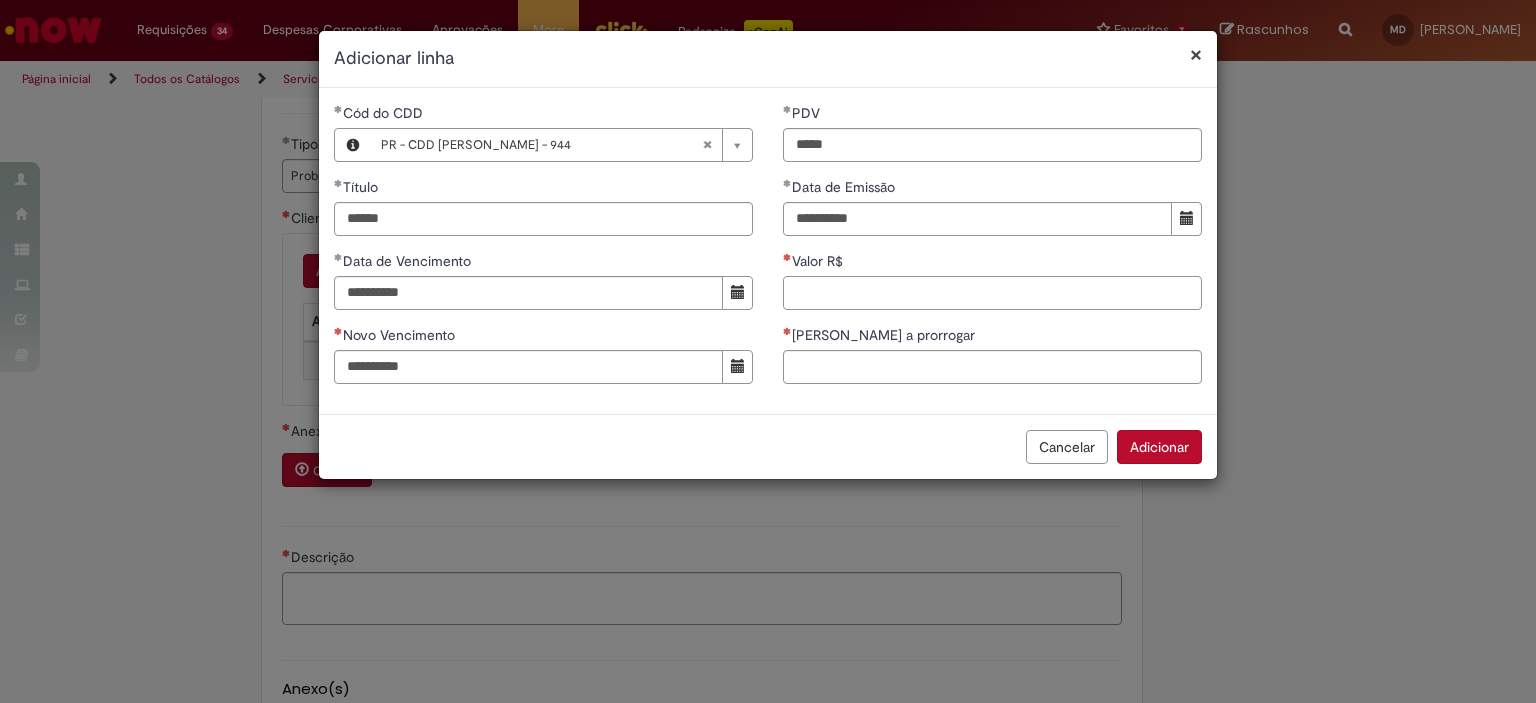 click on "Valor R$" at bounding box center [992, 293] 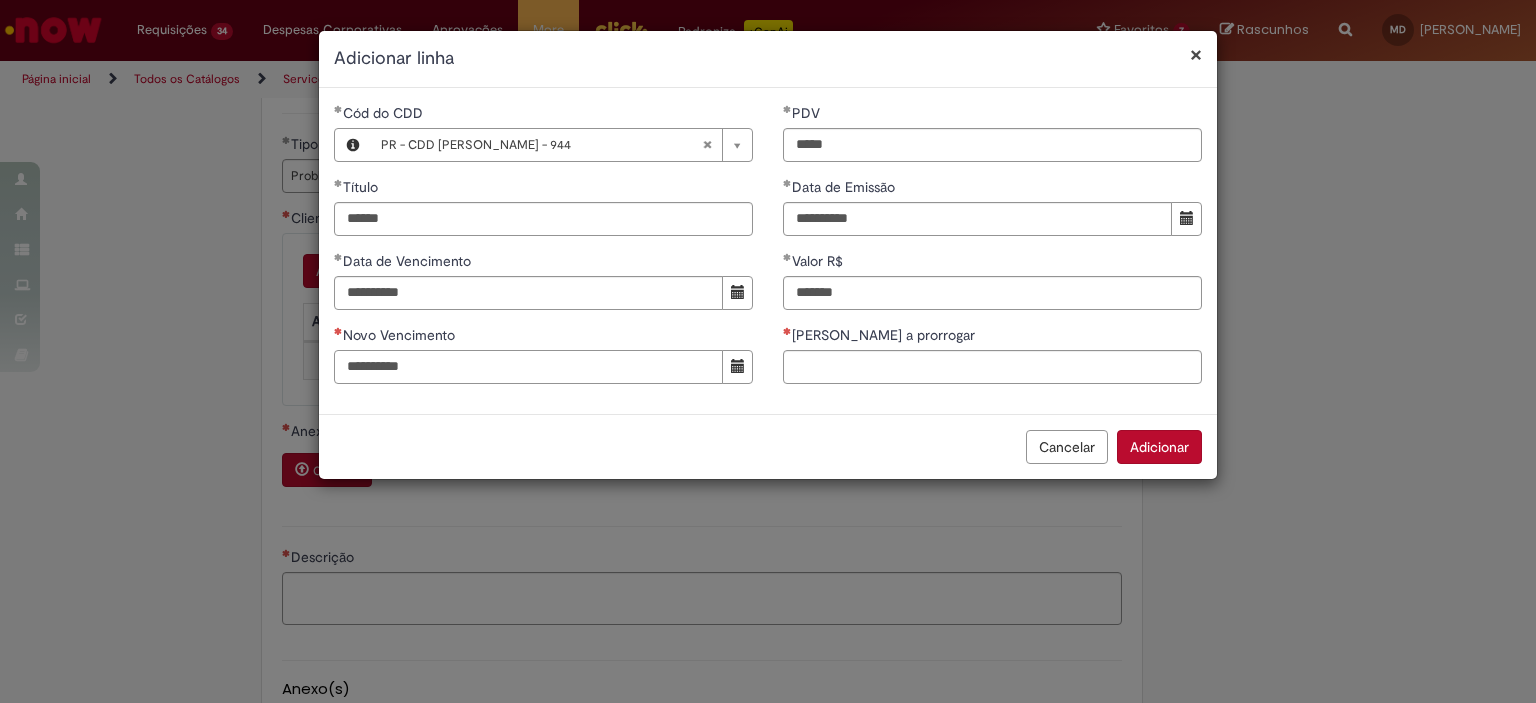 type on "**********" 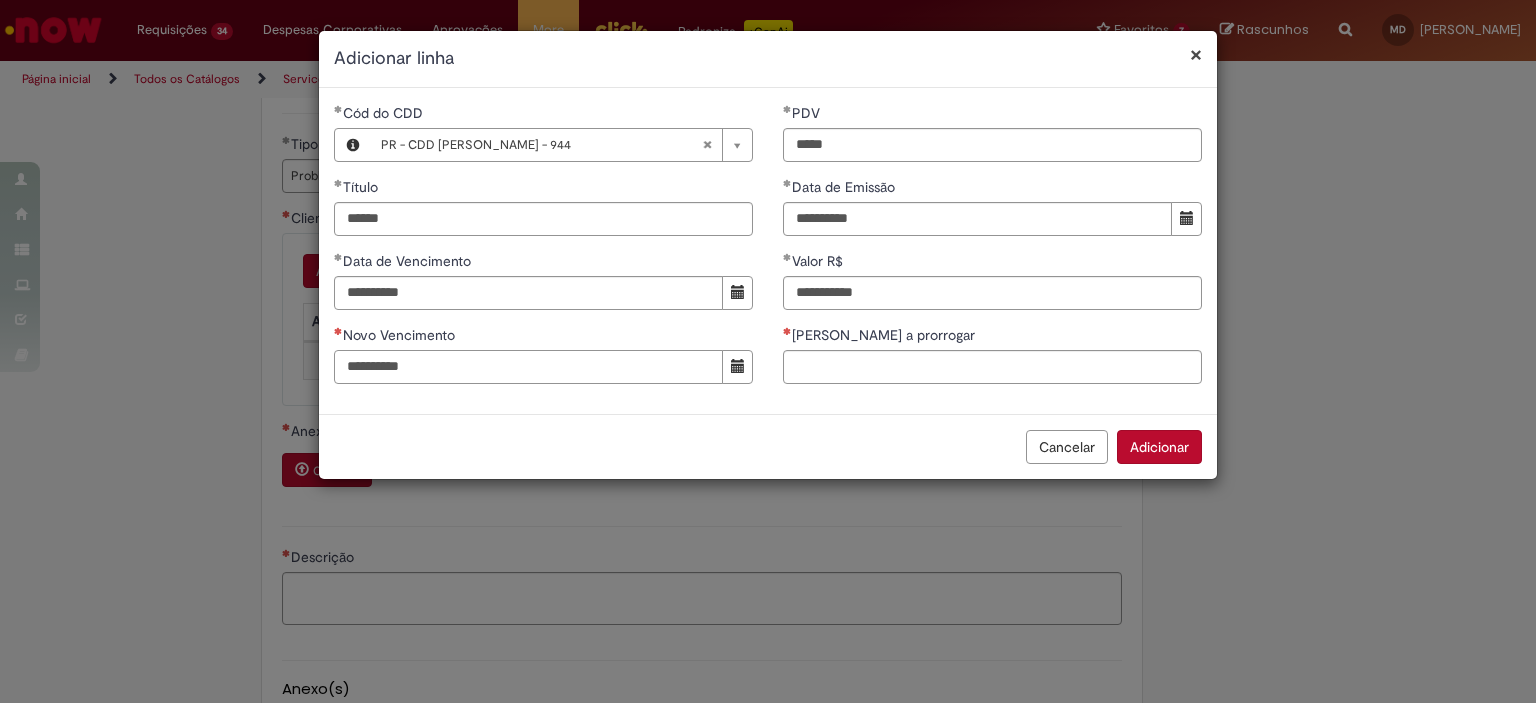 click on "Novo Vencimento" at bounding box center [528, 367] 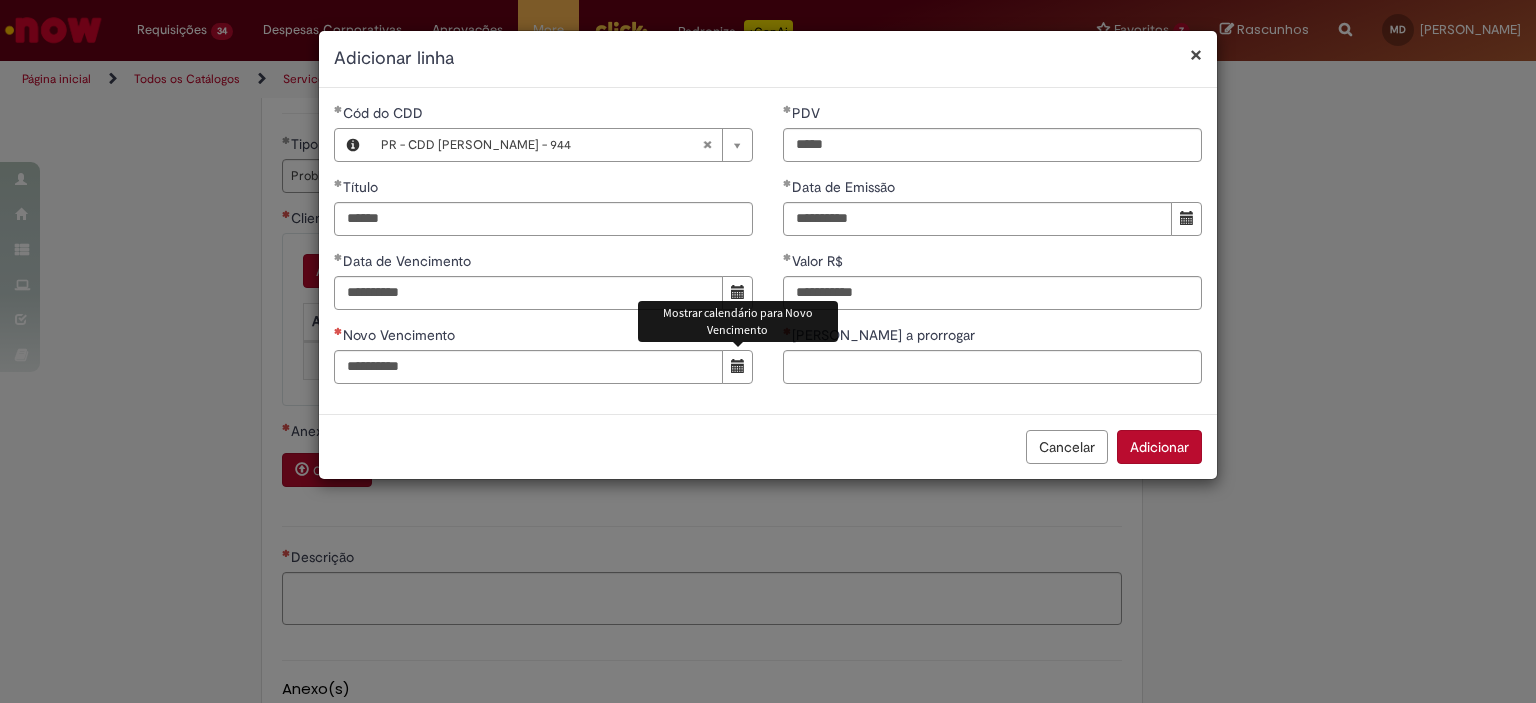 click at bounding box center (737, 367) 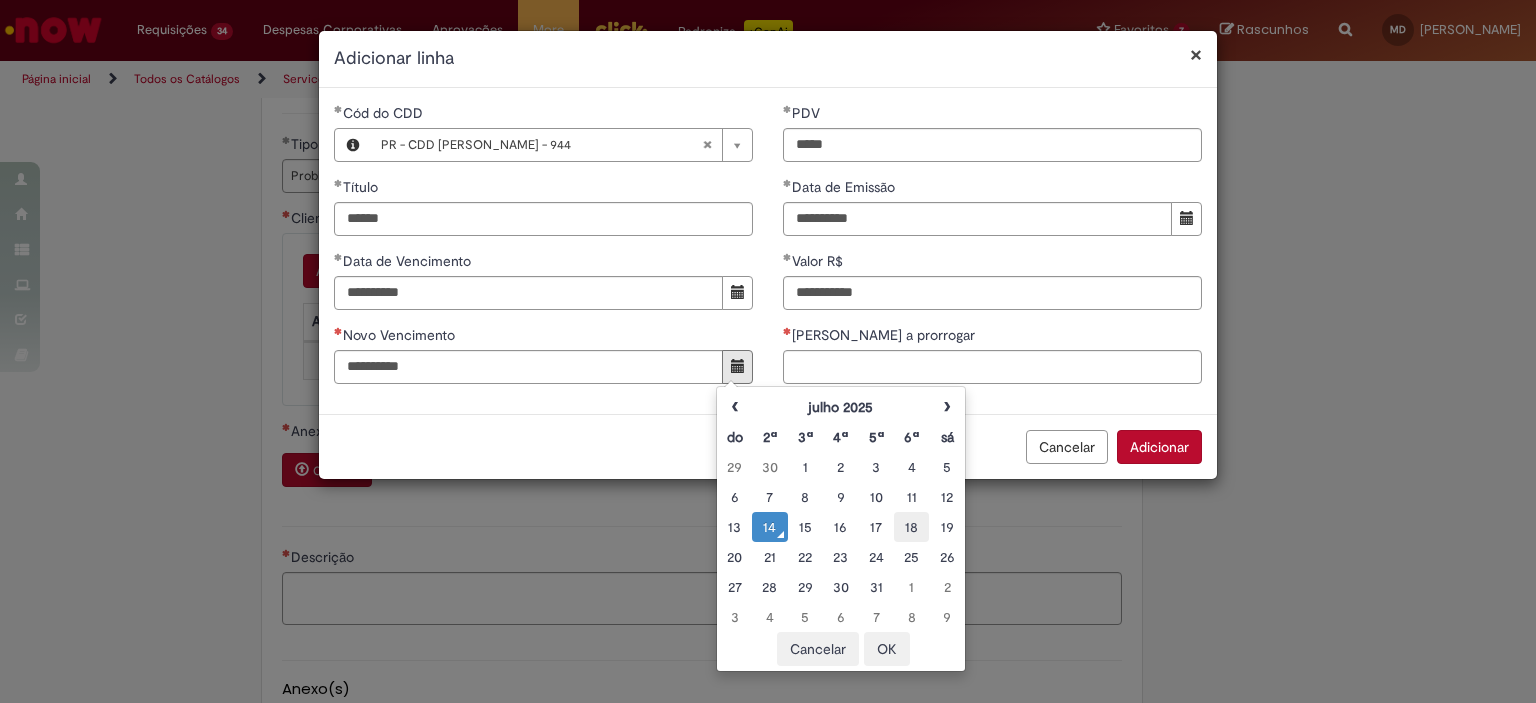 click on "18" at bounding box center [911, 527] 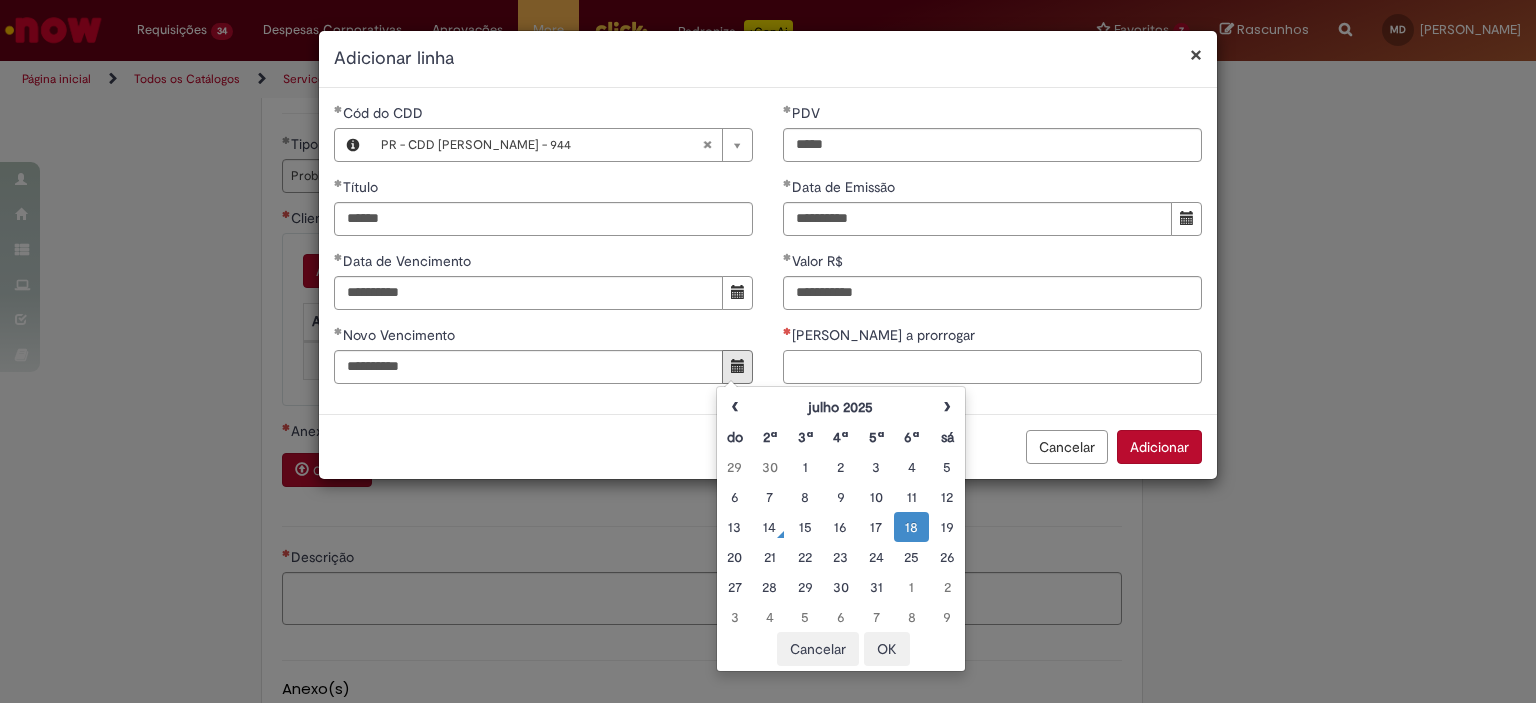 click on "[PERSON_NAME] a prorrogar" at bounding box center [992, 367] 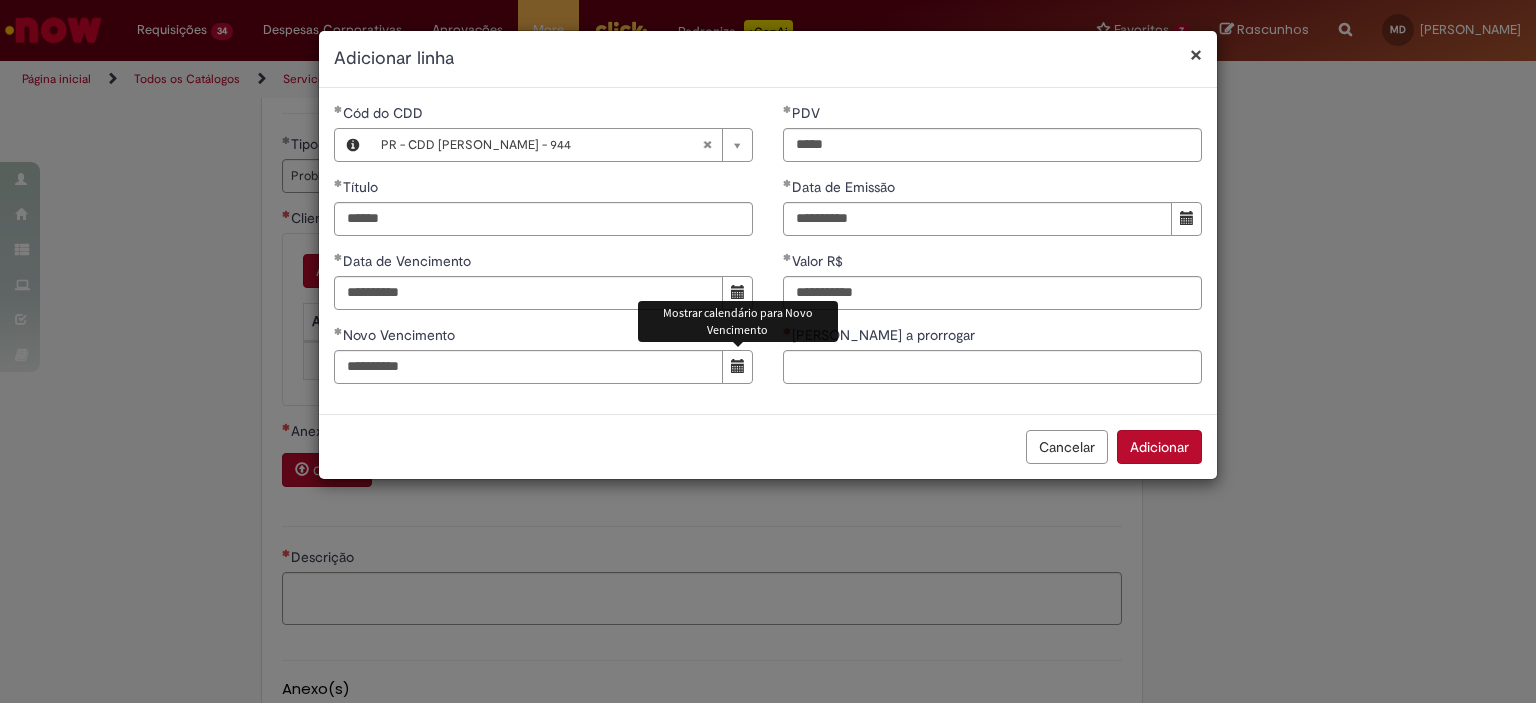 click at bounding box center [738, 366] 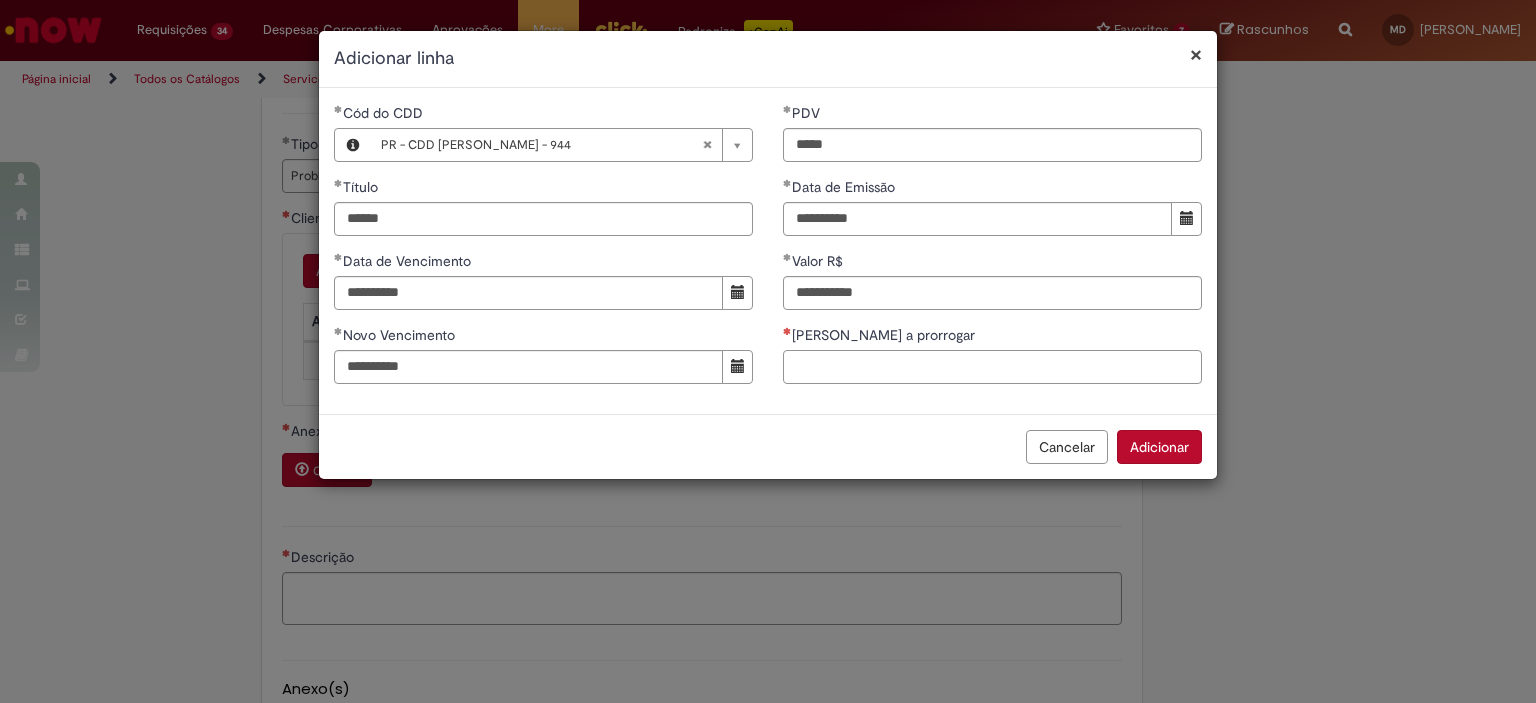click on "[PERSON_NAME] a prorrogar" at bounding box center [992, 367] 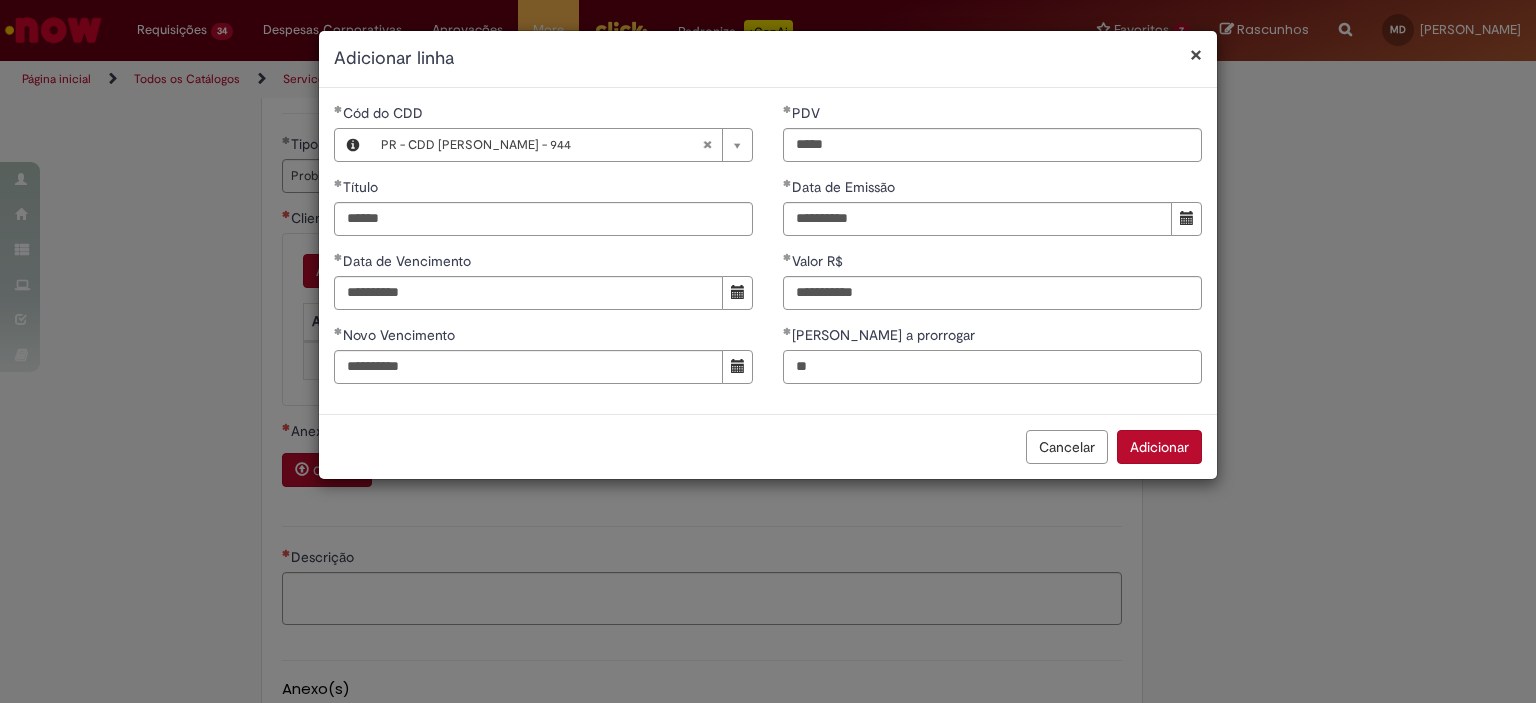 type on "**" 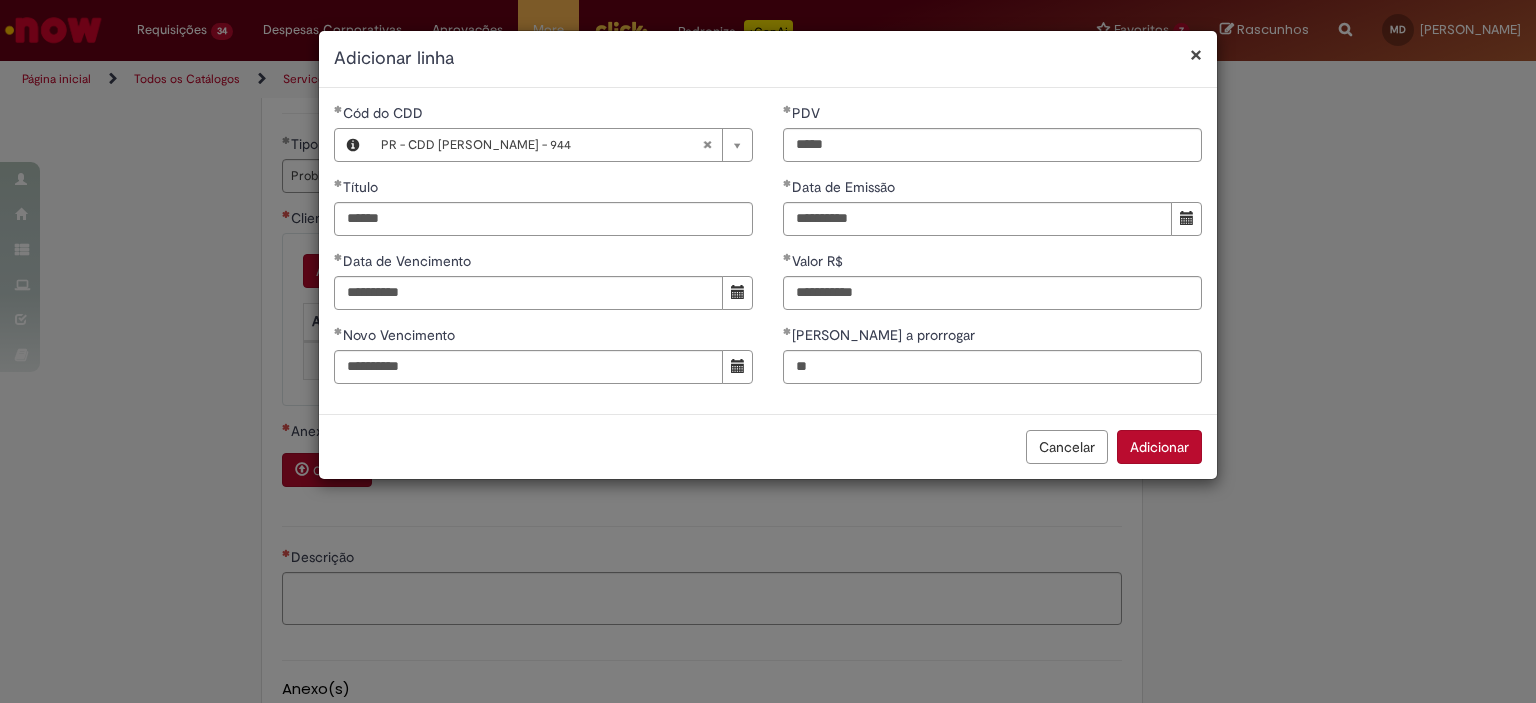 click on "Cancelar   Adicionar" at bounding box center [768, 446] 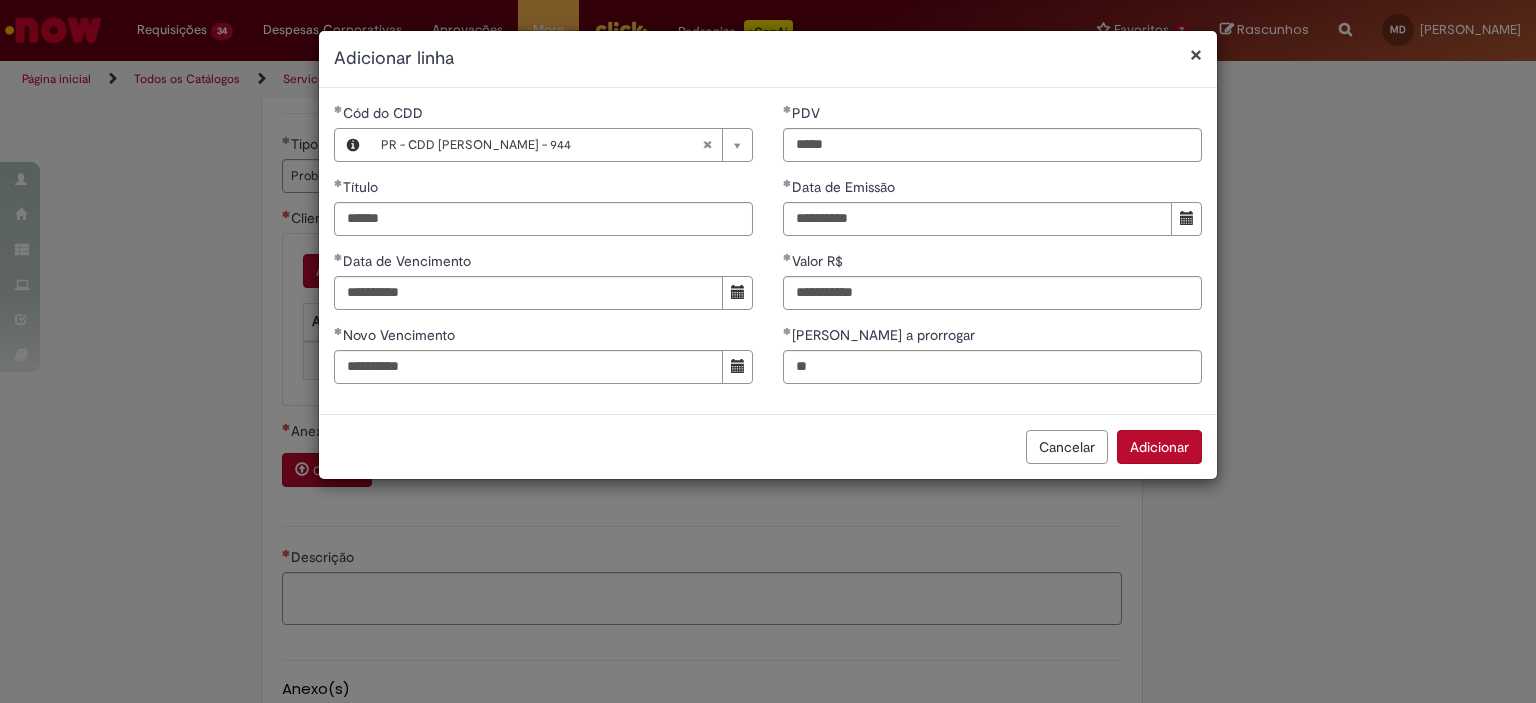 click on "Adicionar" at bounding box center [1159, 447] 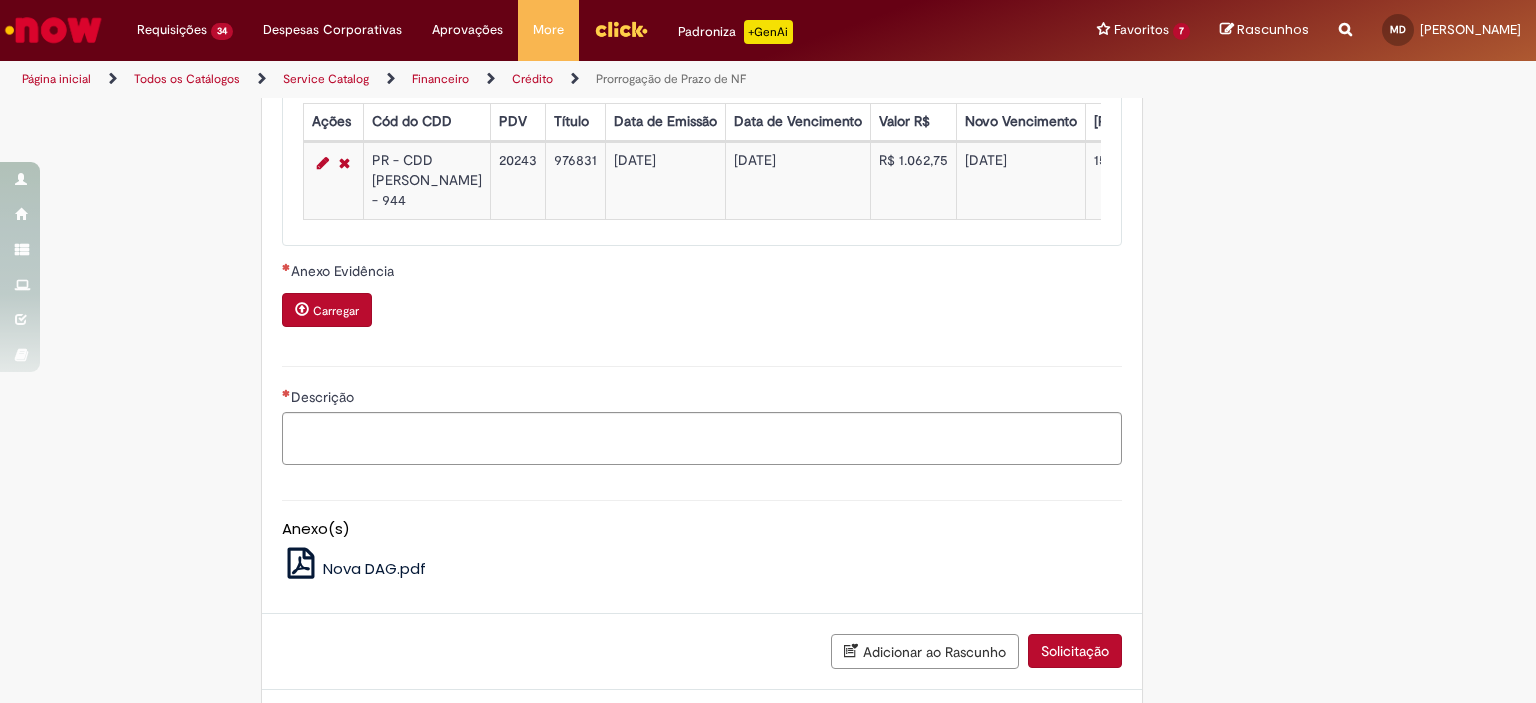 scroll, scrollTop: 1200, scrollLeft: 0, axis: vertical 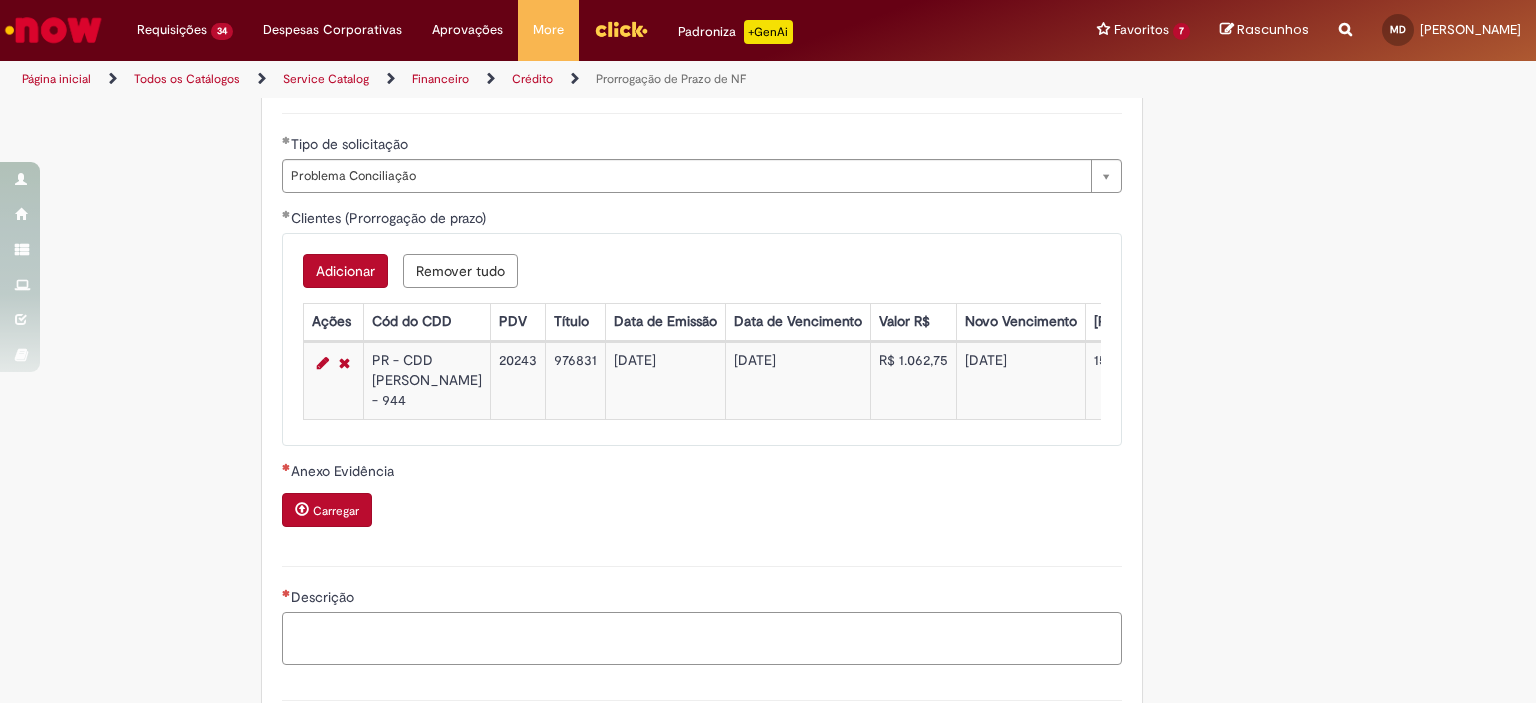 click on "Descrição" at bounding box center [702, 639] 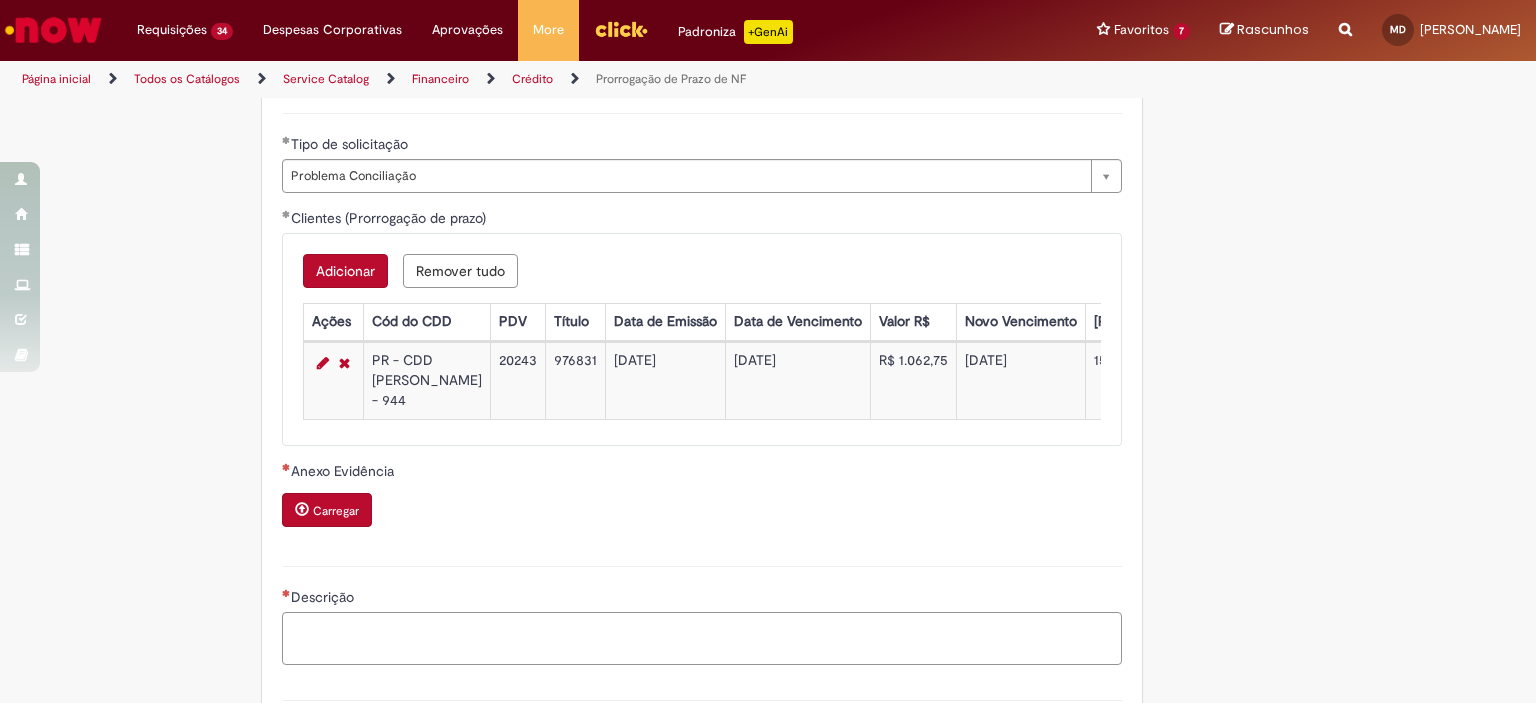 scroll, scrollTop: 1400, scrollLeft: 0, axis: vertical 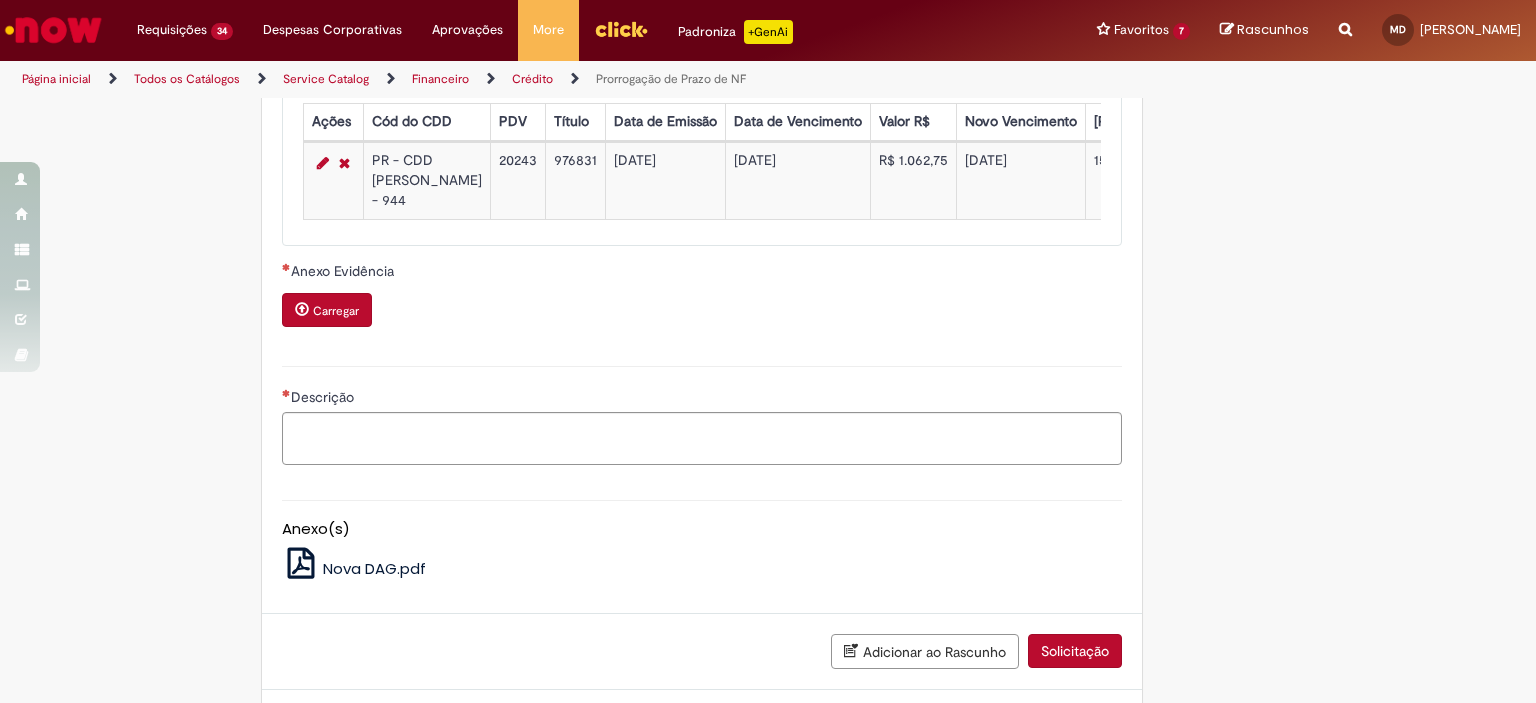 drag, startPoint x: 310, startPoint y: 339, endPoint x: 310, endPoint y: 308, distance: 31 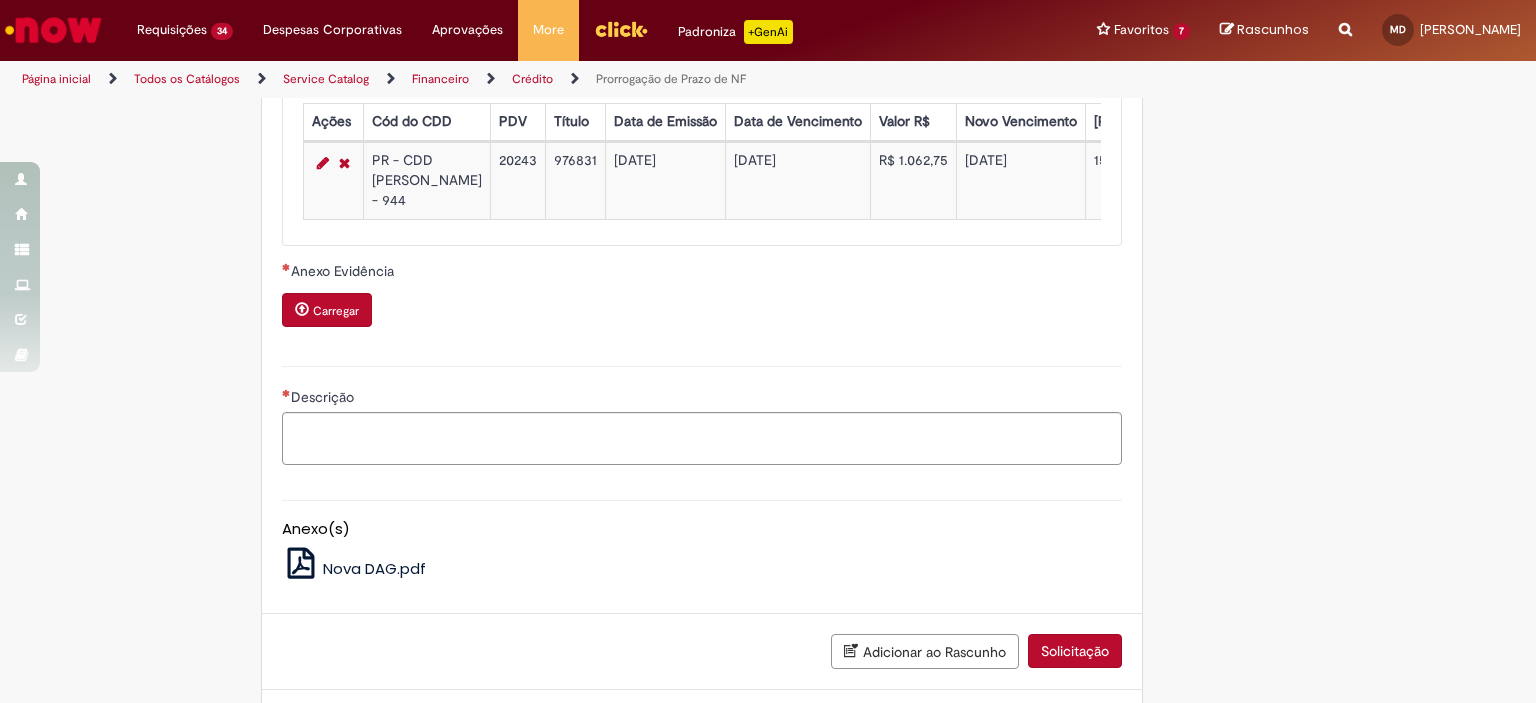 click on "Carregar" at bounding box center (327, 310) 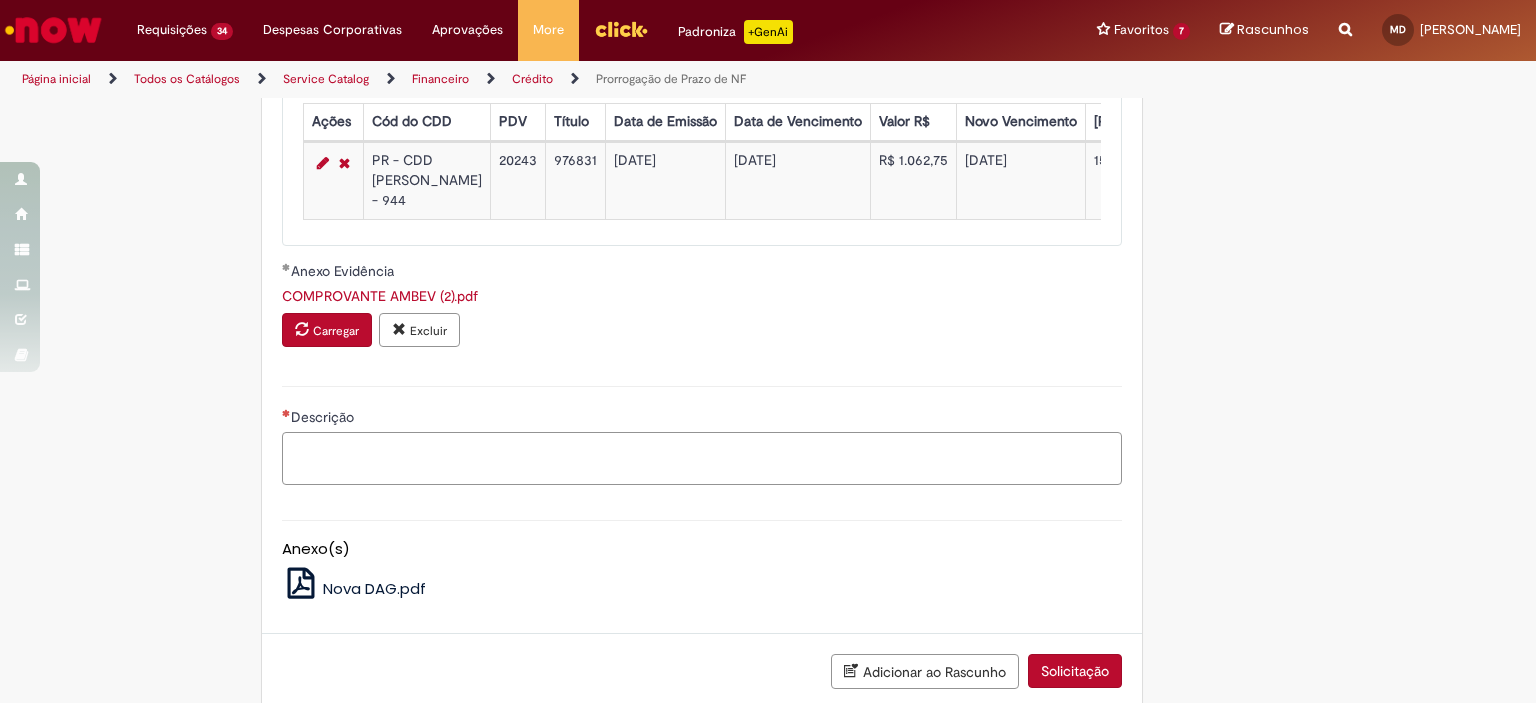 drag, startPoint x: 550, startPoint y: 457, endPoint x: 543, endPoint y: 444, distance: 14.764823 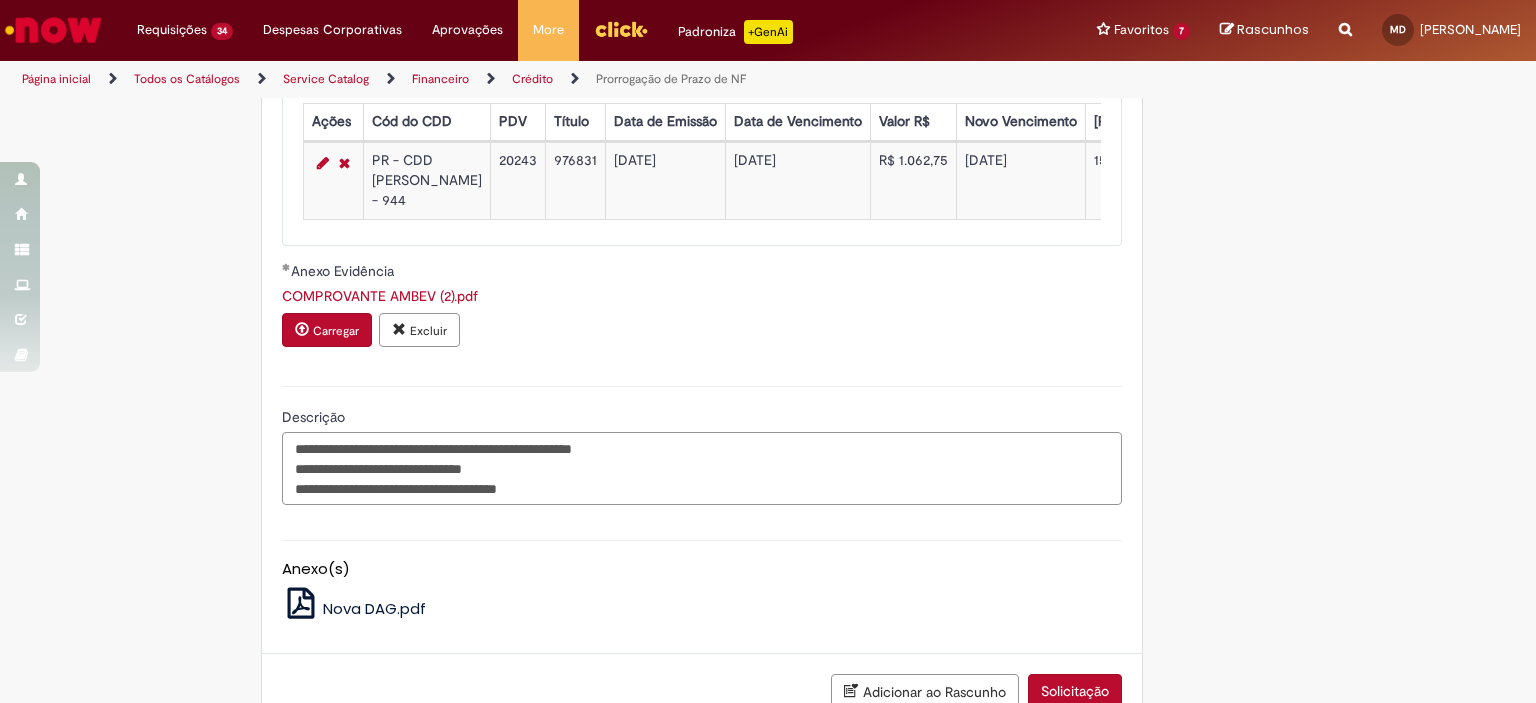 paste on "**********" 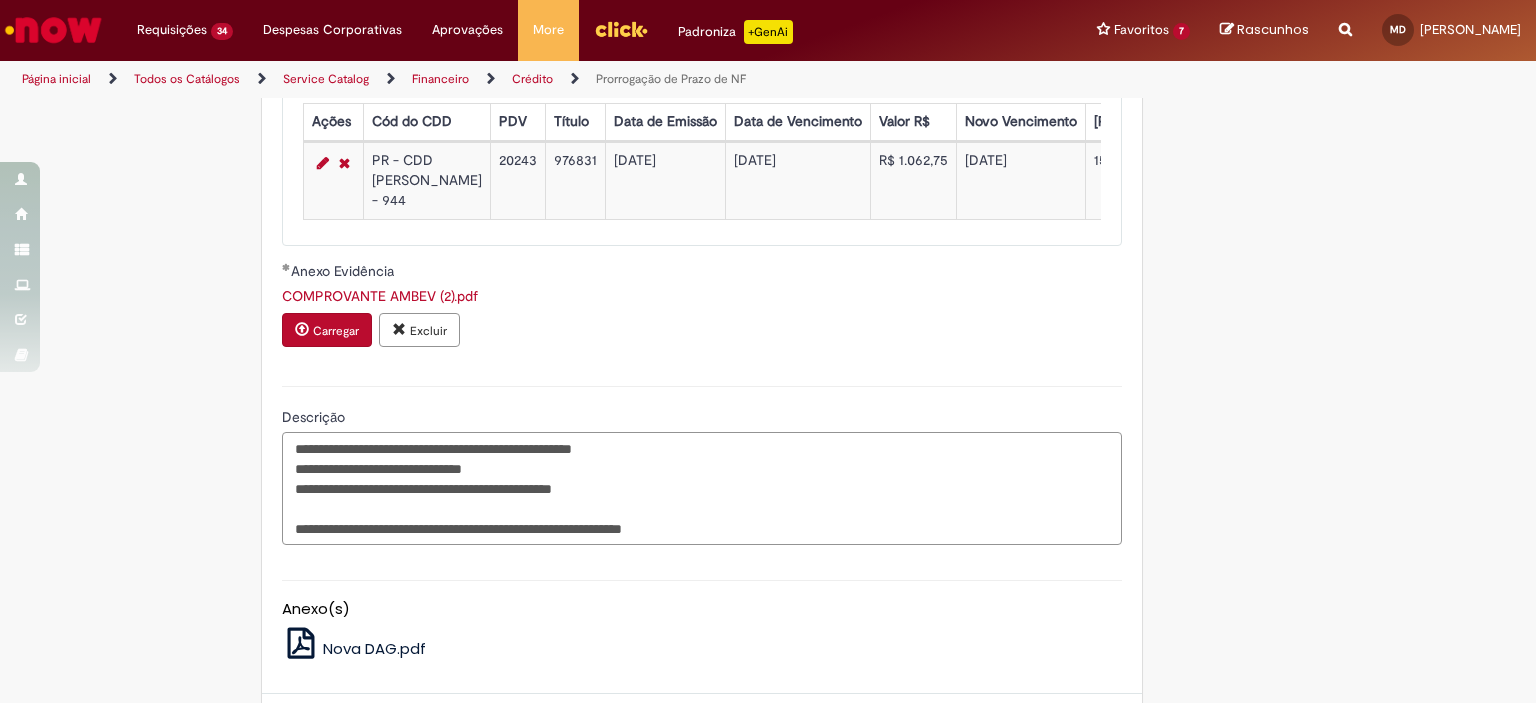 scroll, scrollTop: 1585, scrollLeft: 0, axis: vertical 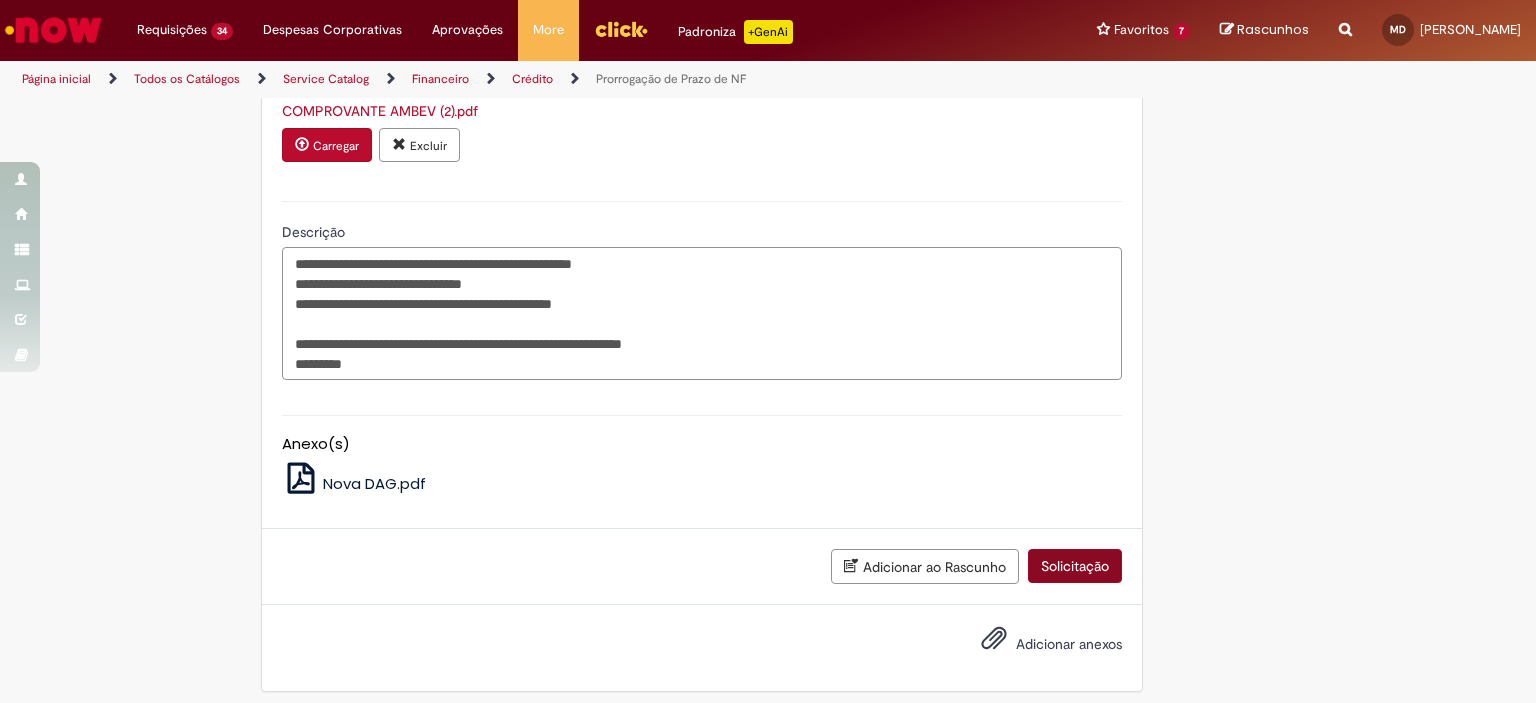 type on "**********" 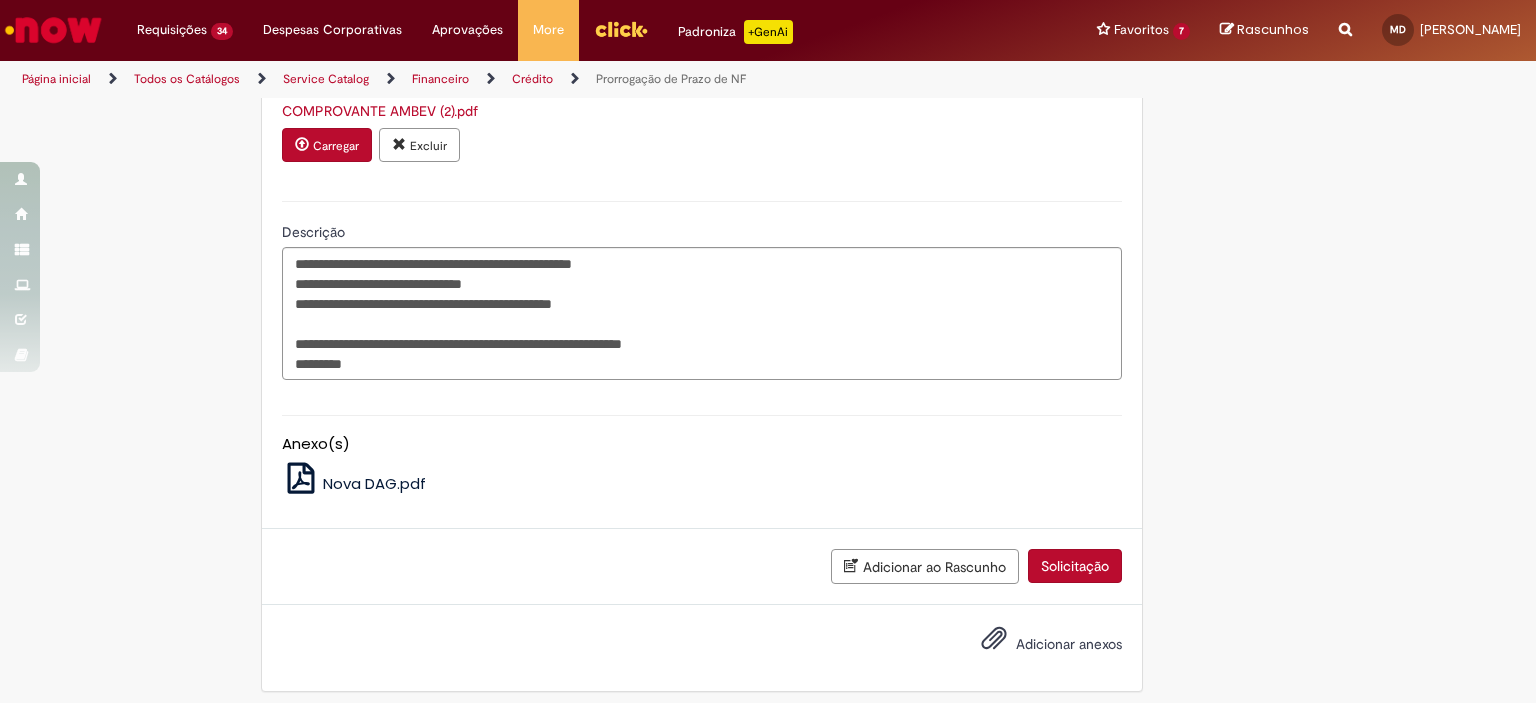 click on "Solicitação" at bounding box center [1075, 566] 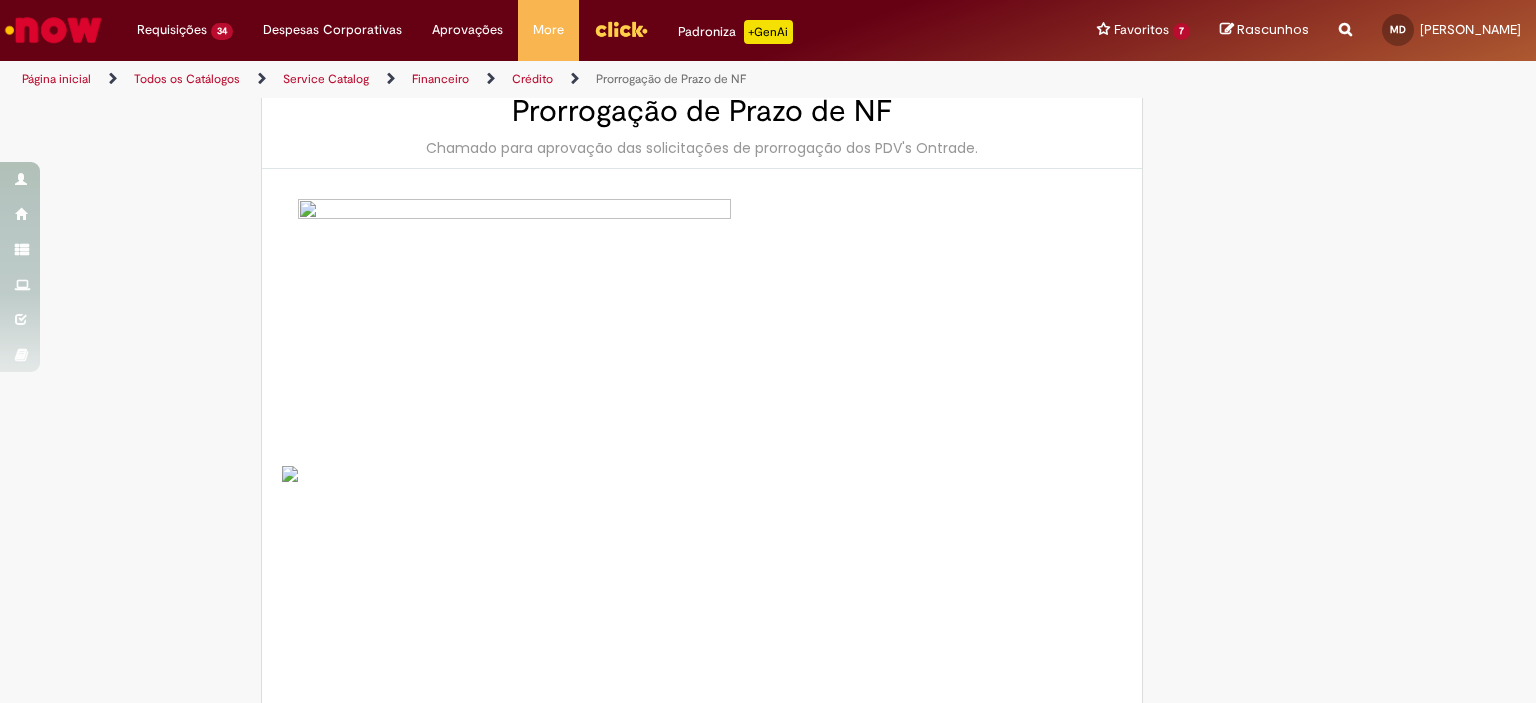 scroll, scrollTop: 0, scrollLeft: 0, axis: both 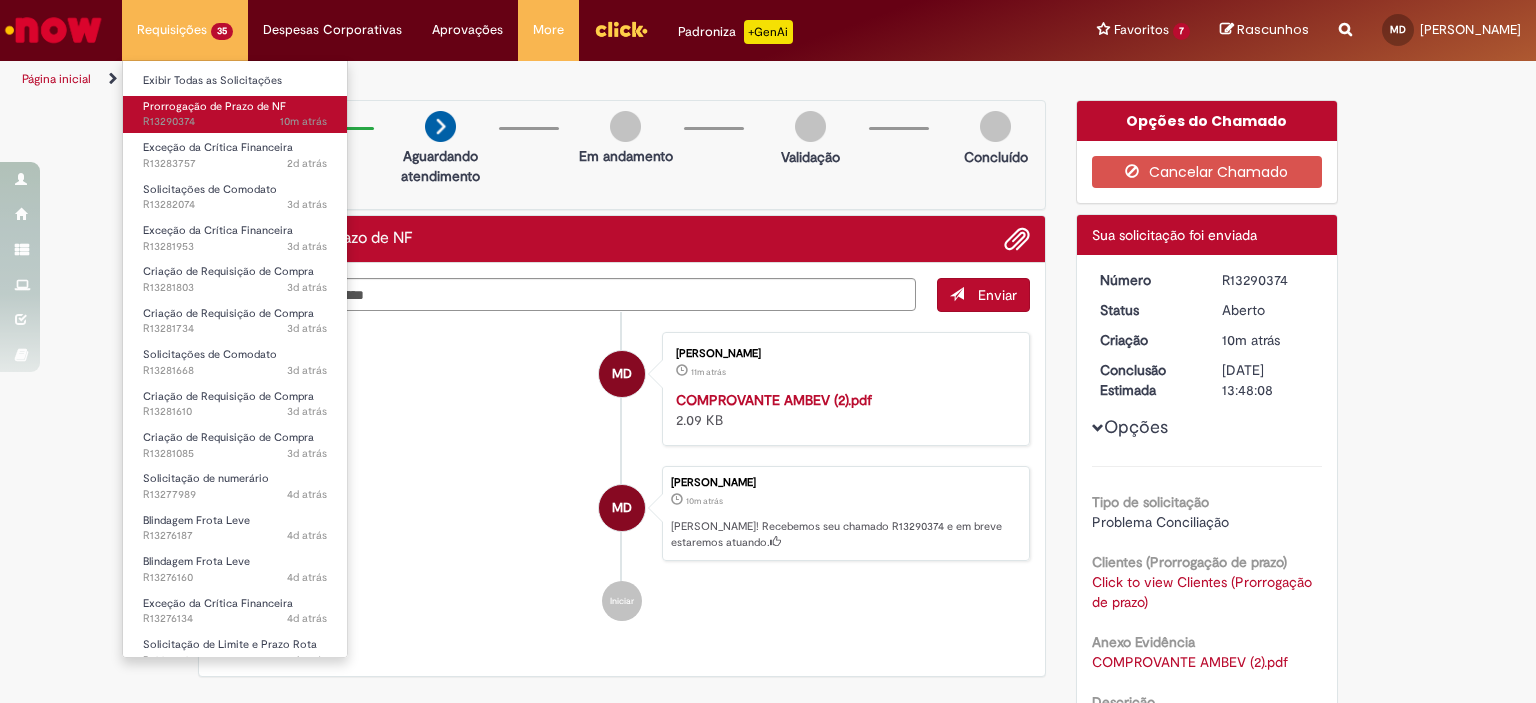 click on "Prorrogação de Prazo de NF
10m atrás 10 minutos atrás  R13290374" at bounding box center (235, 114) 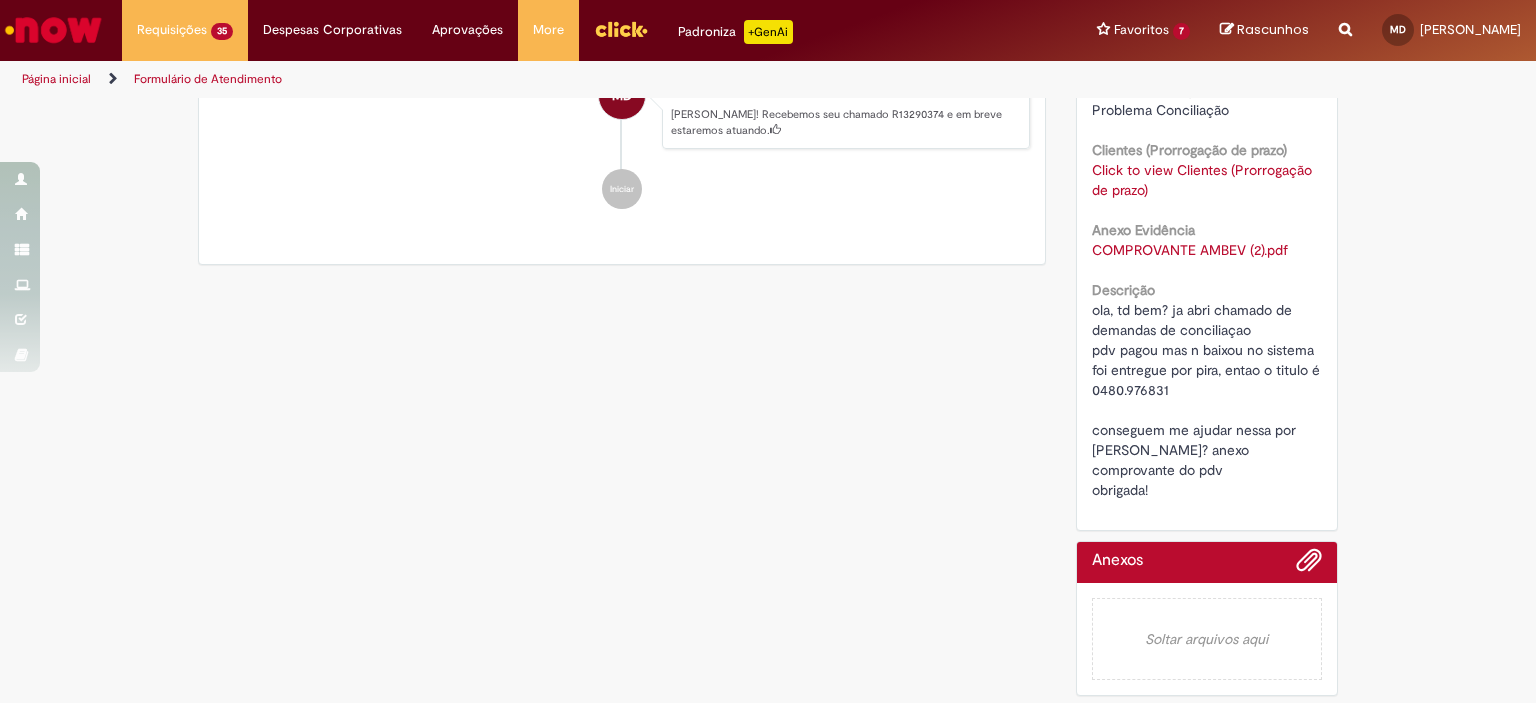 scroll, scrollTop: 0, scrollLeft: 0, axis: both 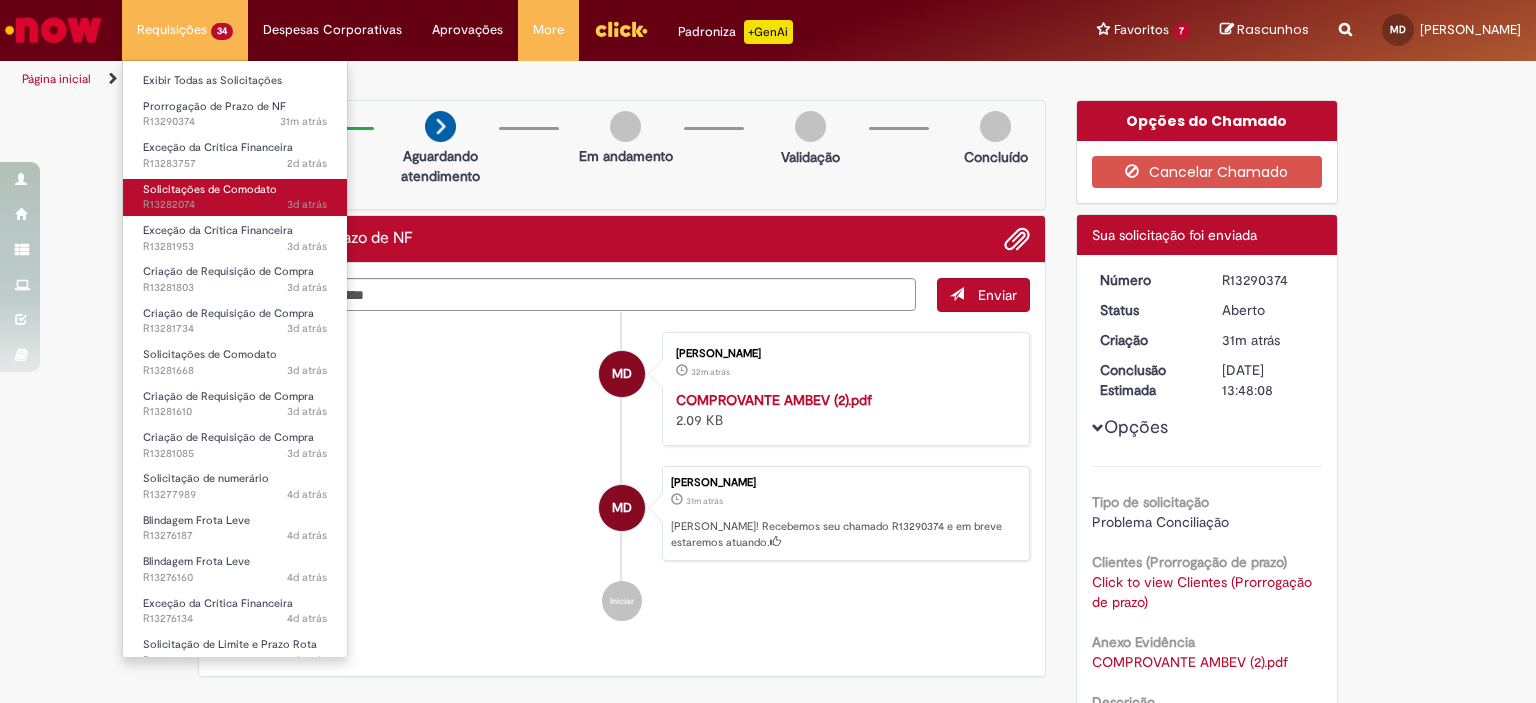 click on "Solicitações de Comodato" at bounding box center (210, 189) 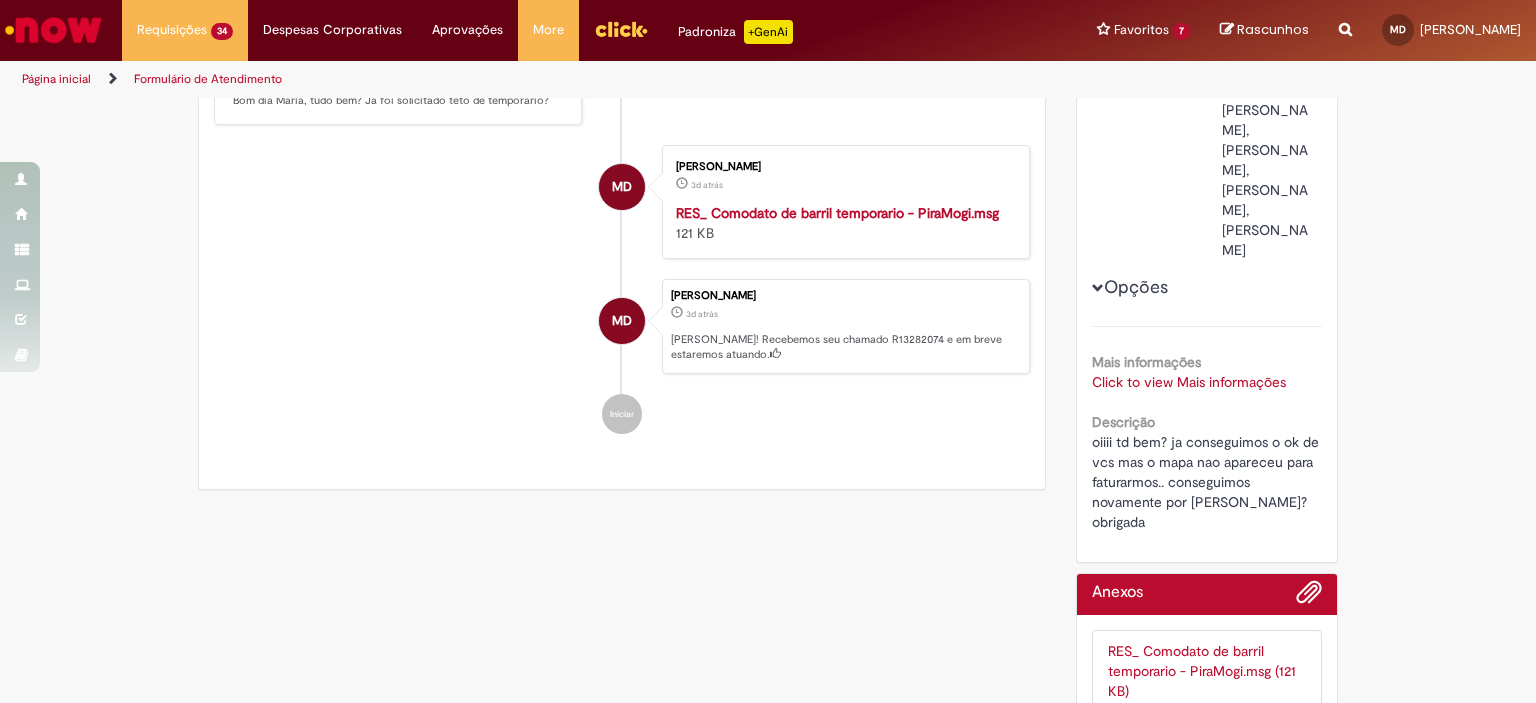 scroll, scrollTop: 100, scrollLeft: 0, axis: vertical 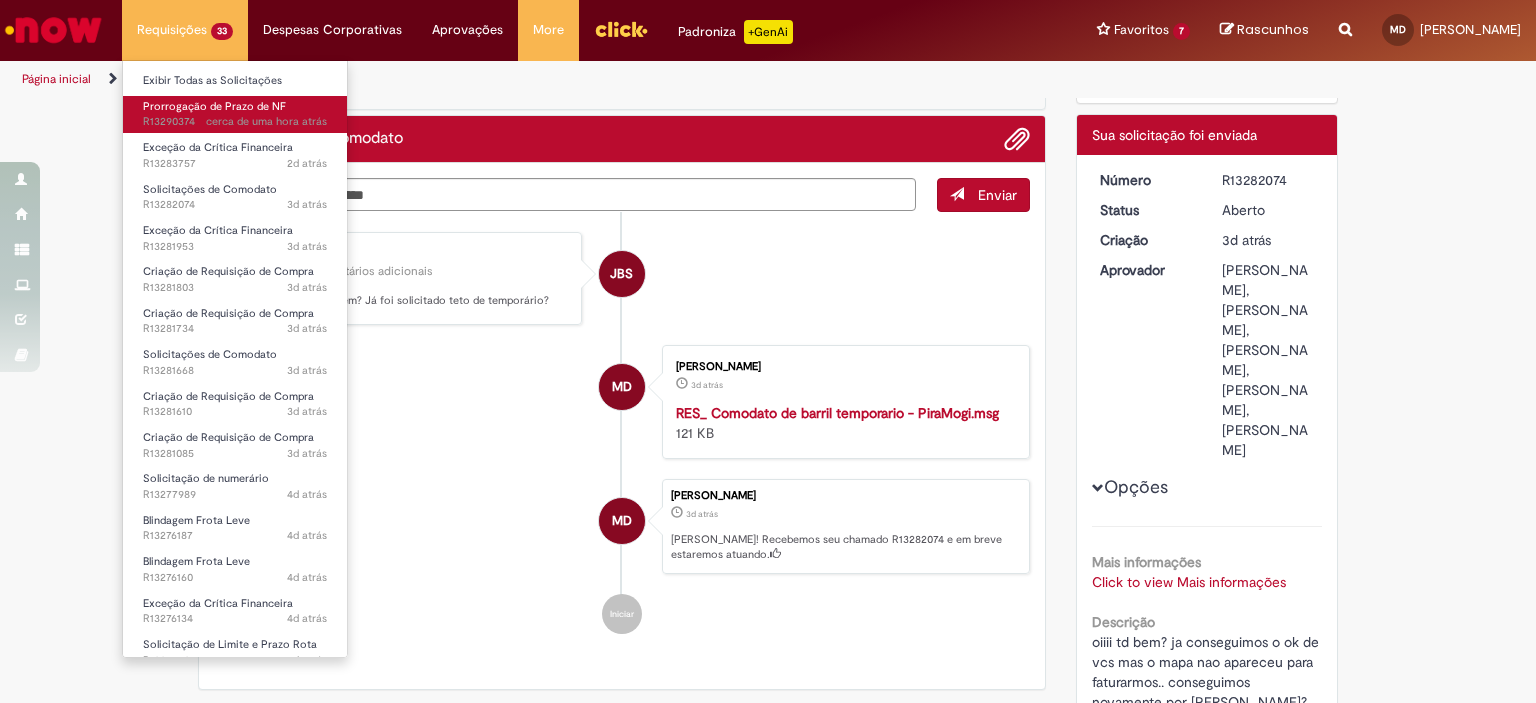 click on "cerca de uma hora atrás cerca de uma hora atrás  R13290374" at bounding box center [235, 122] 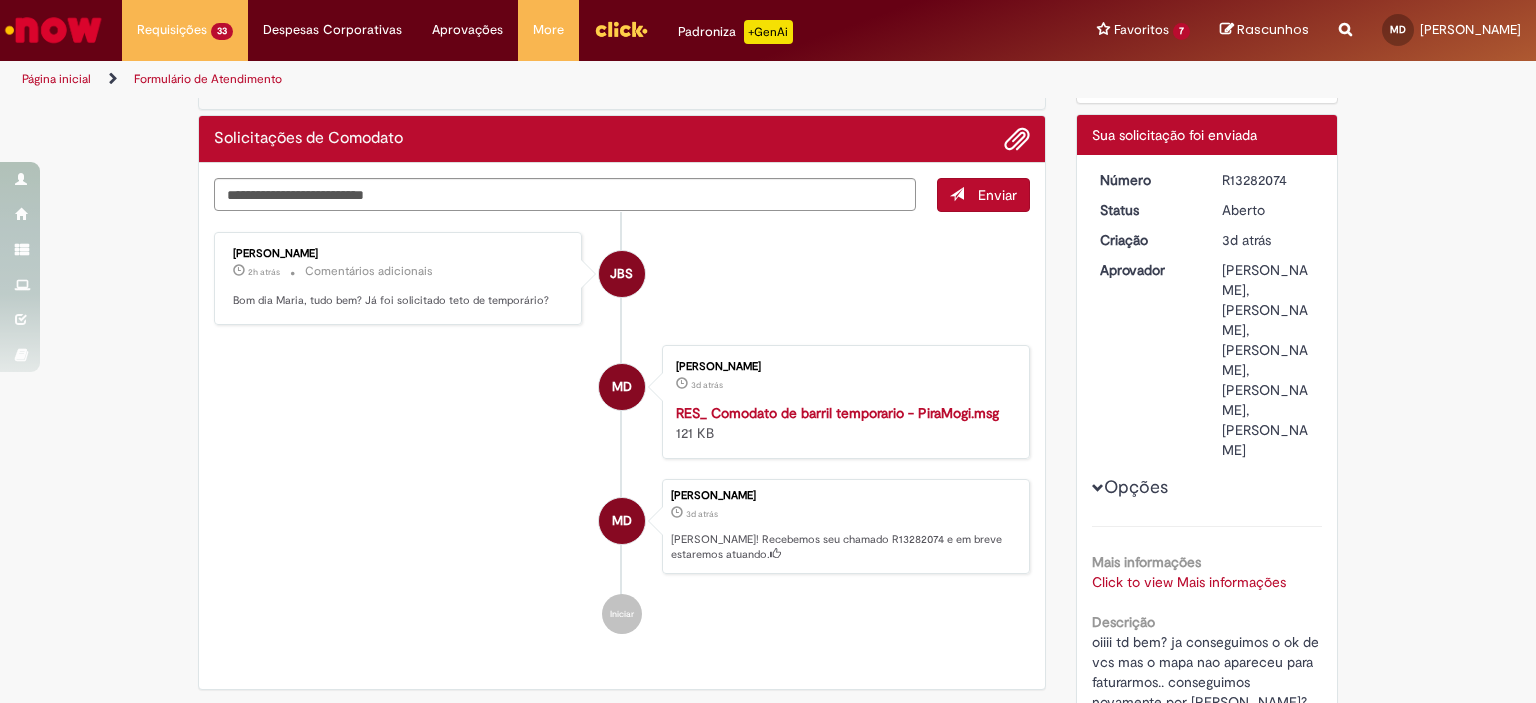 scroll, scrollTop: 0, scrollLeft: 0, axis: both 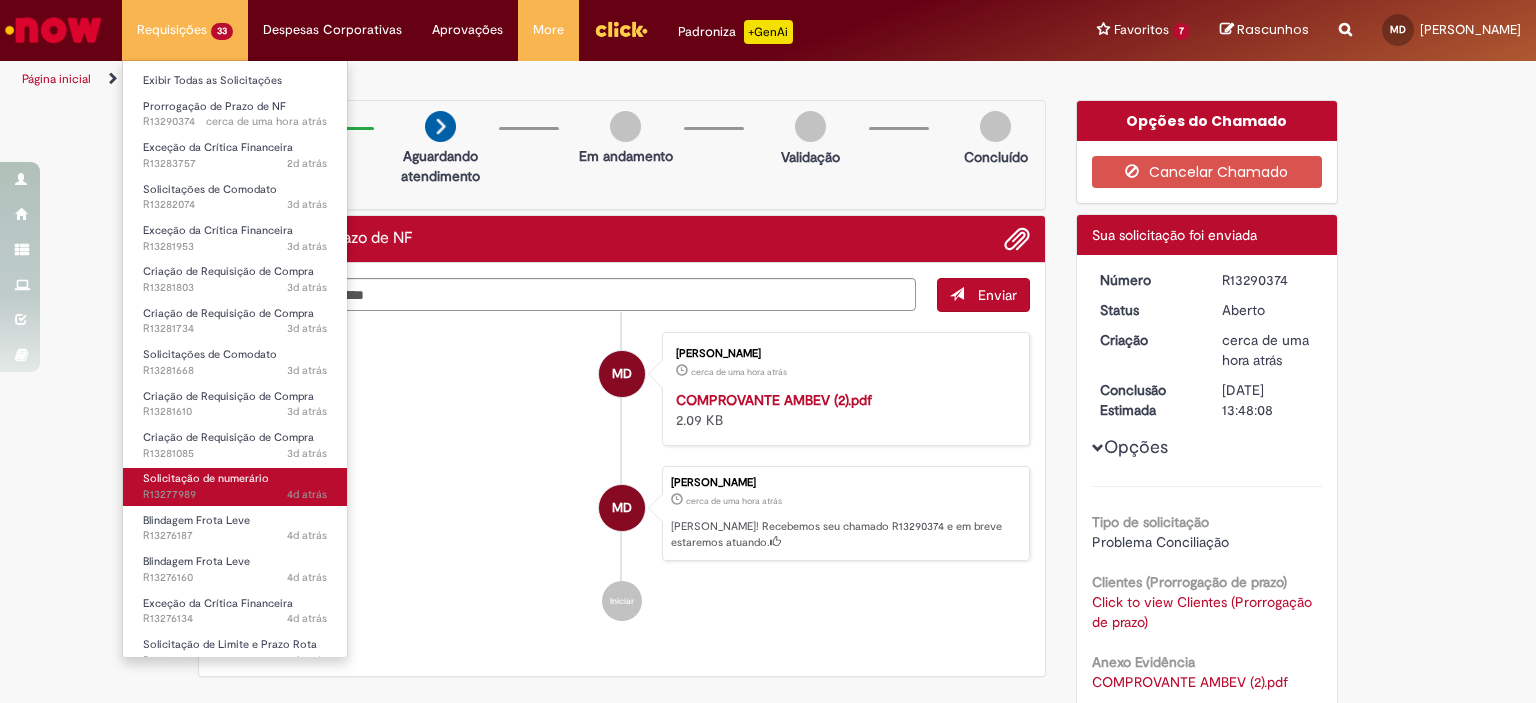 click on "Solicitação de numerário" at bounding box center (206, 478) 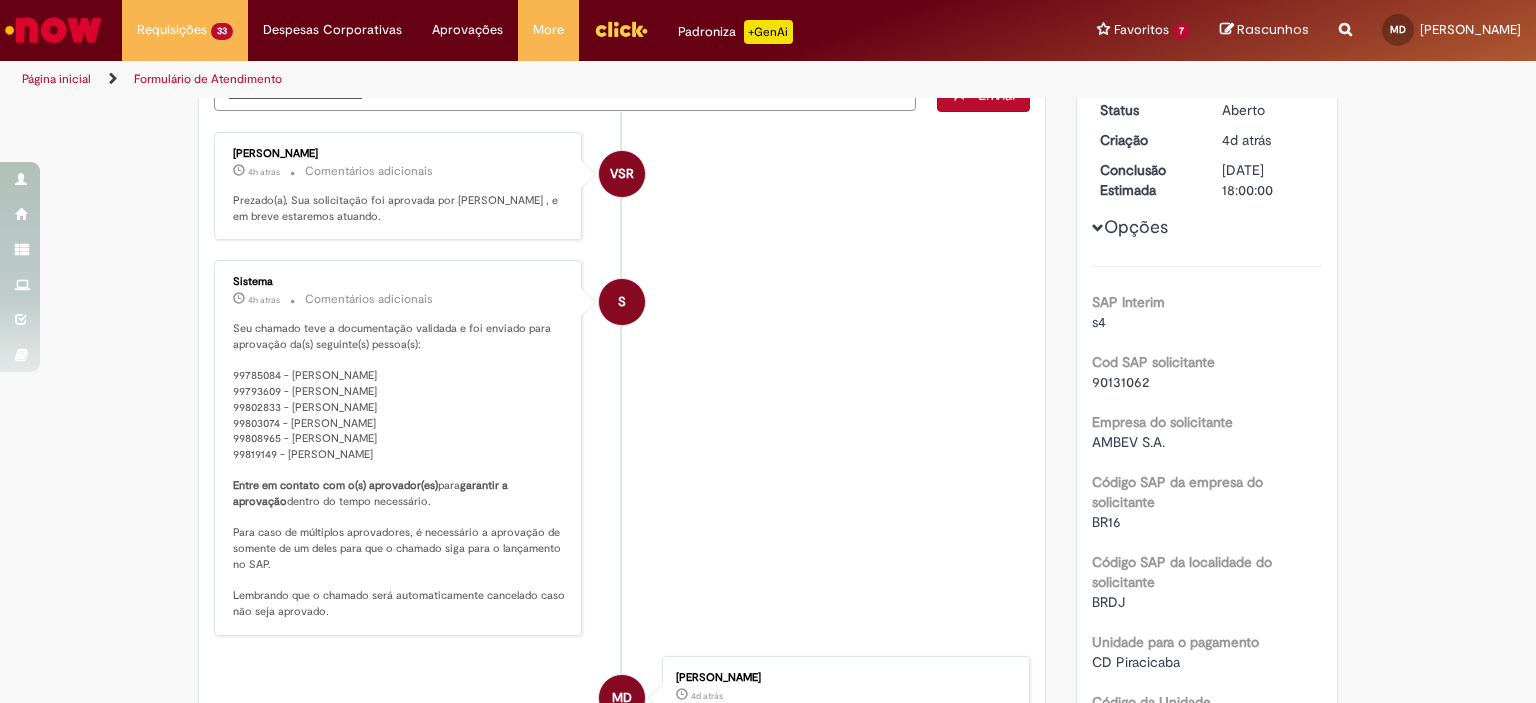 scroll, scrollTop: 0, scrollLeft: 0, axis: both 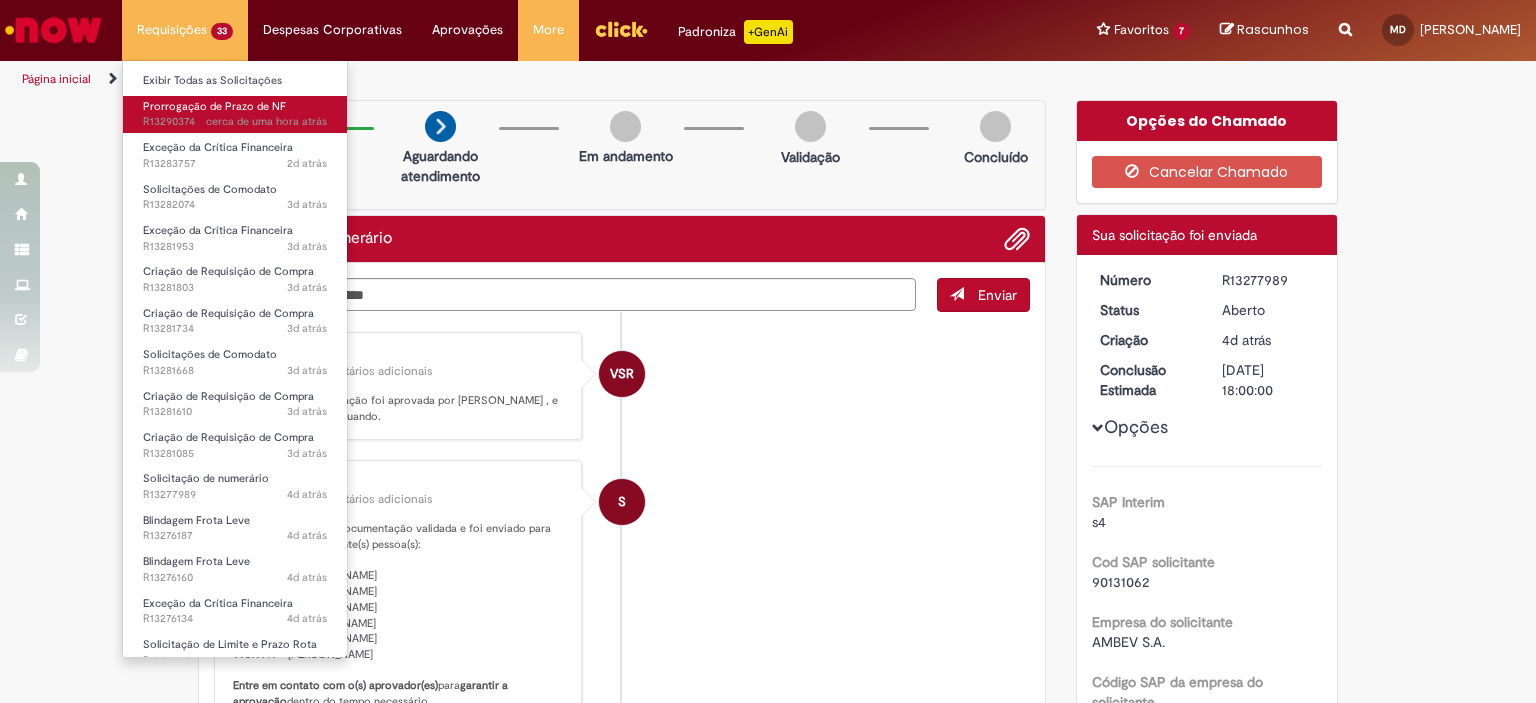 click on "Prorrogação de Prazo de NF" at bounding box center (214, 106) 